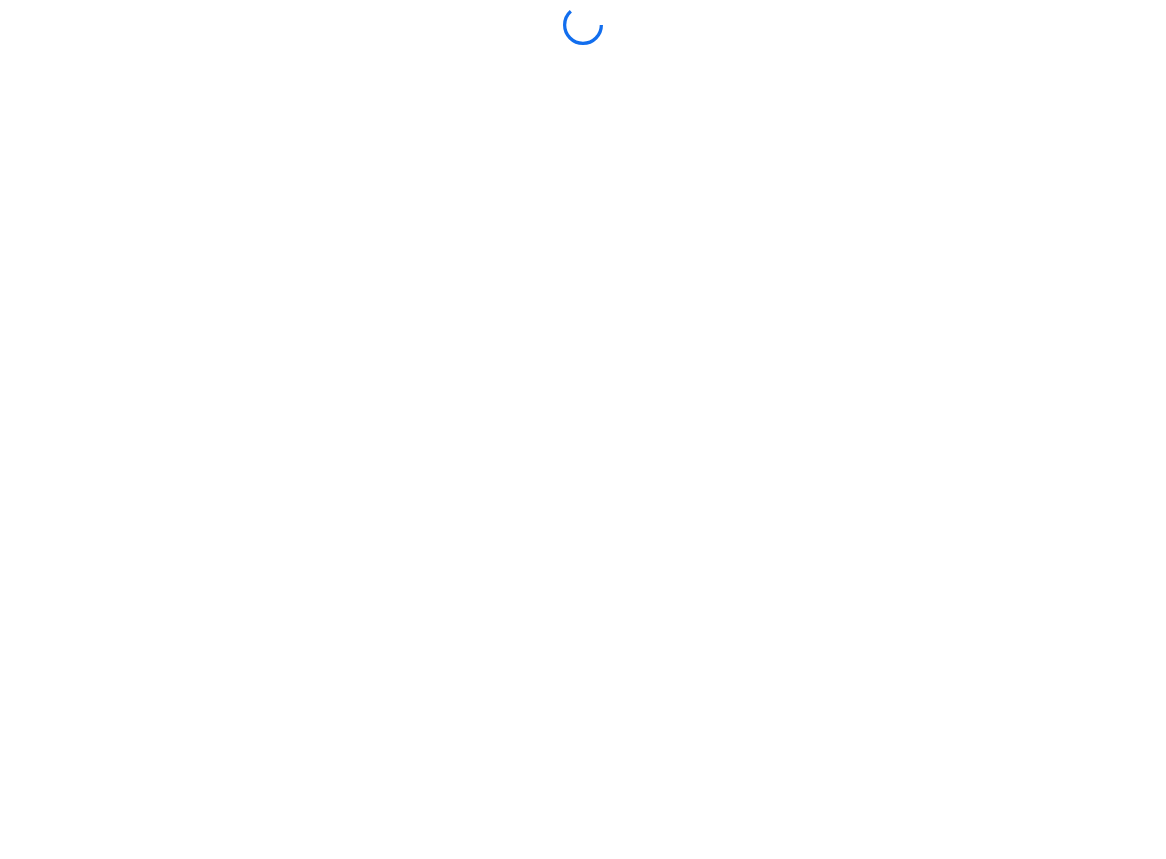 scroll, scrollTop: 0, scrollLeft: 0, axis: both 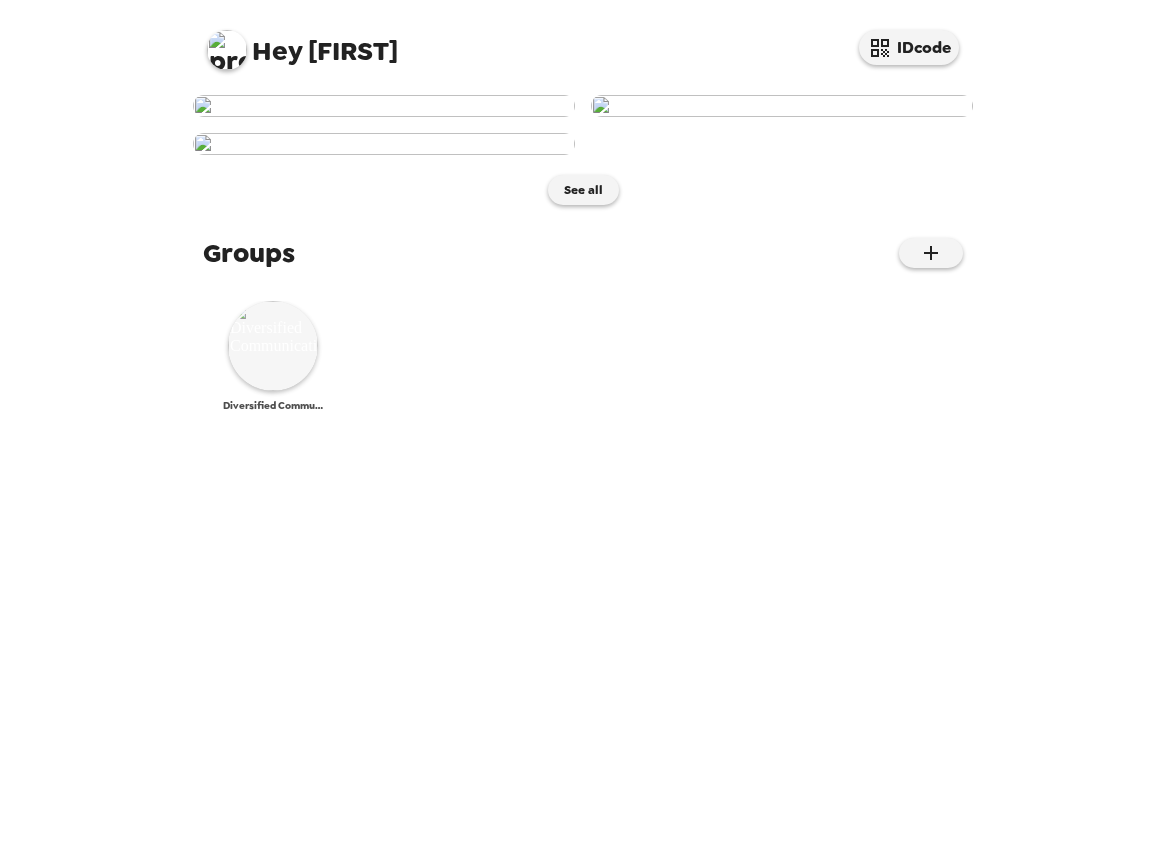 click at bounding box center (273, 346) 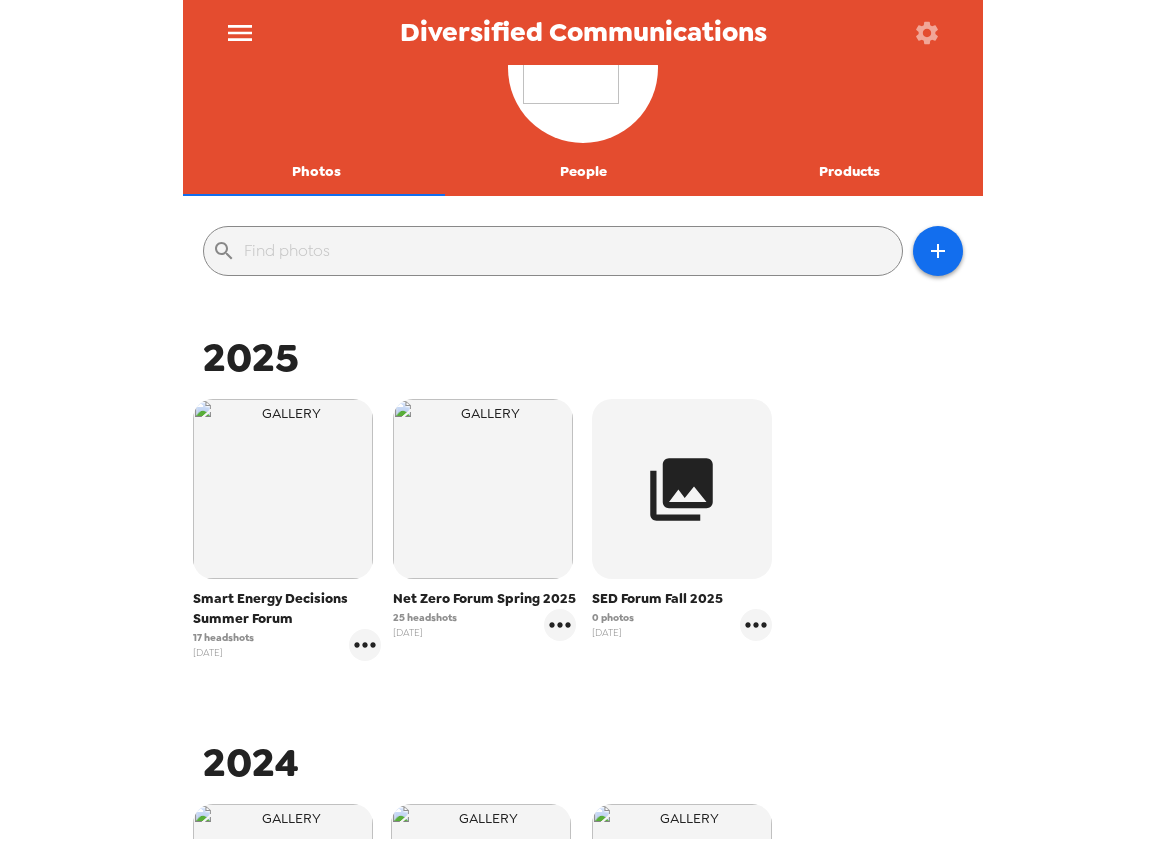 scroll, scrollTop: 459, scrollLeft: 0, axis: vertical 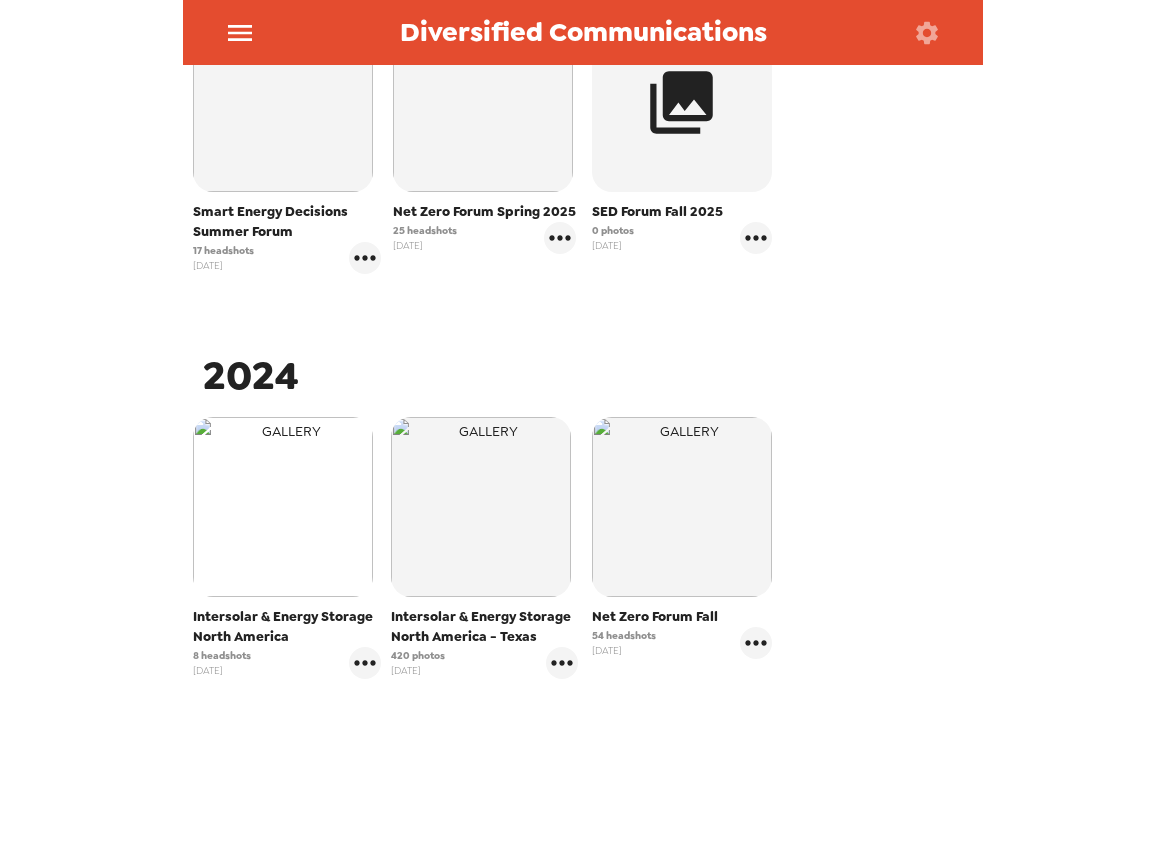 click at bounding box center [283, 507] 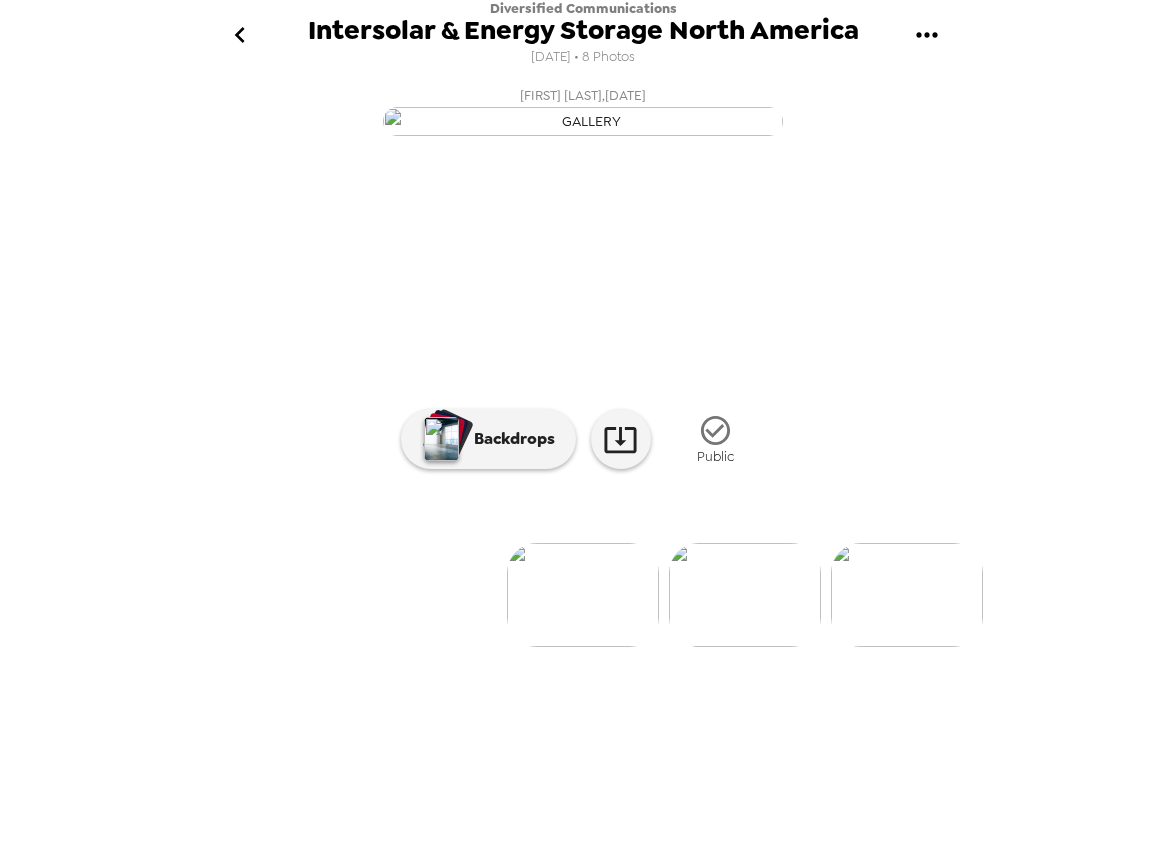 scroll, scrollTop: 21, scrollLeft: 0, axis: vertical 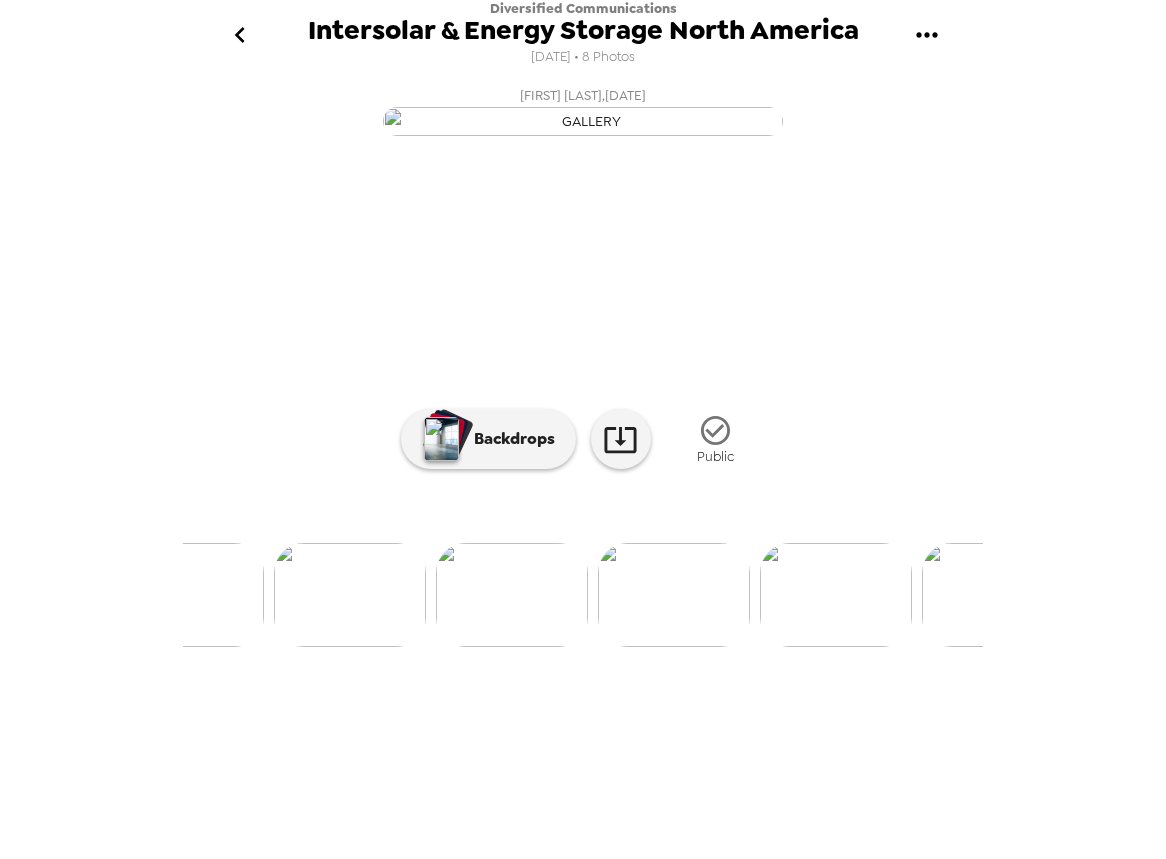 click at bounding box center [674, 595] 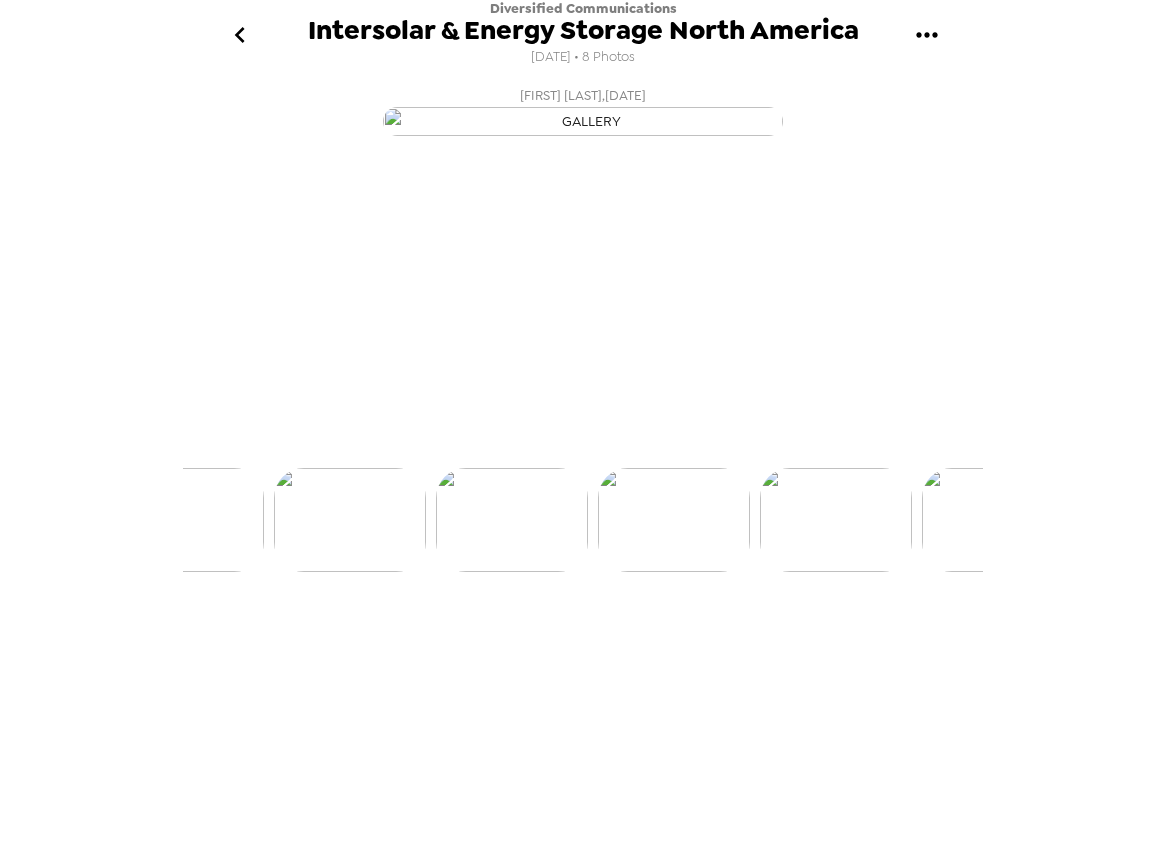 scroll, scrollTop: 0, scrollLeft: 0, axis: both 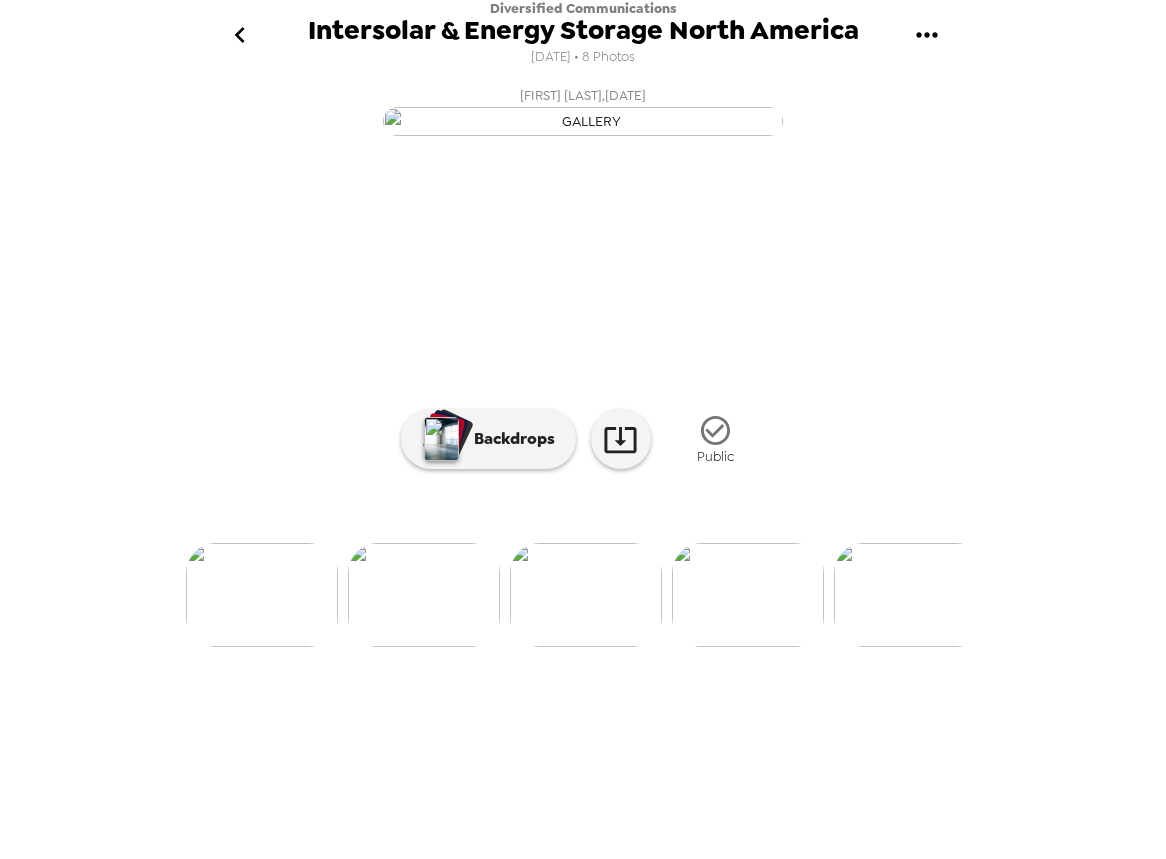 click at bounding box center (748, 595) 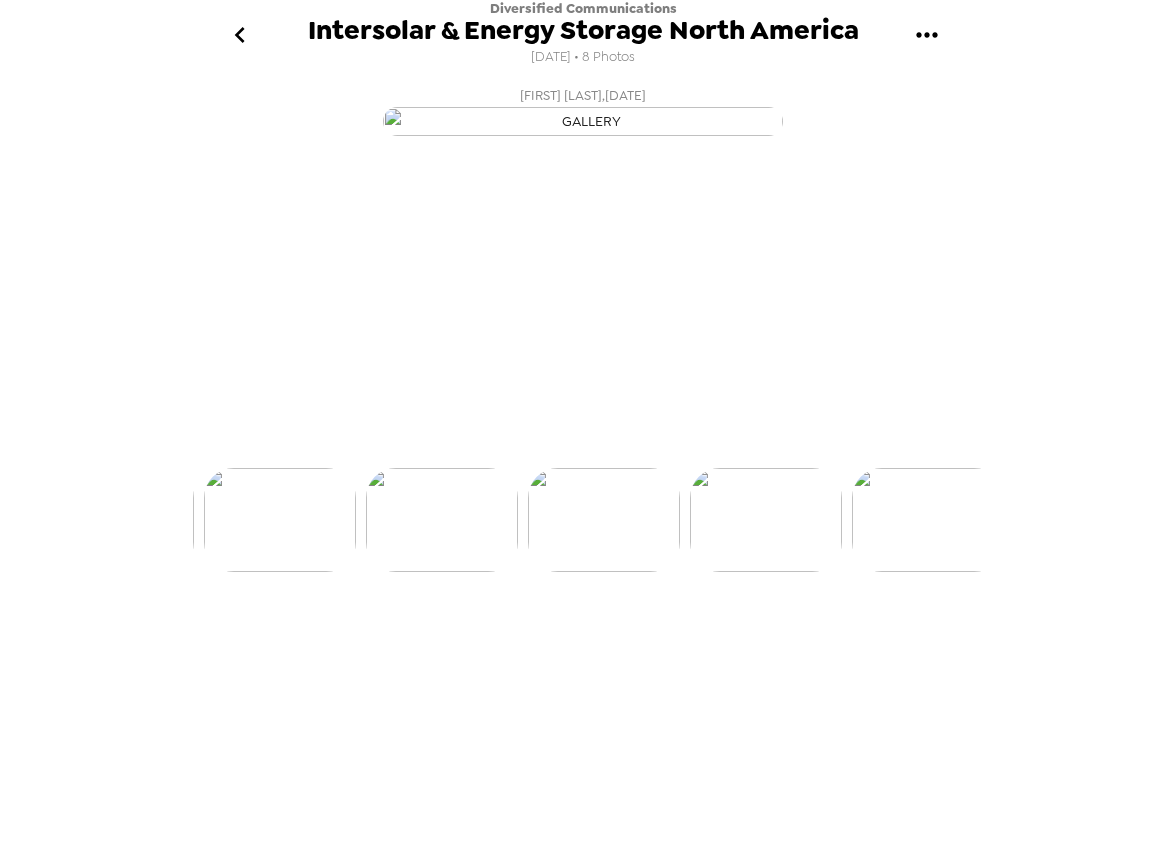 scroll, scrollTop: 0, scrollLeft: 806, axis: horizontal 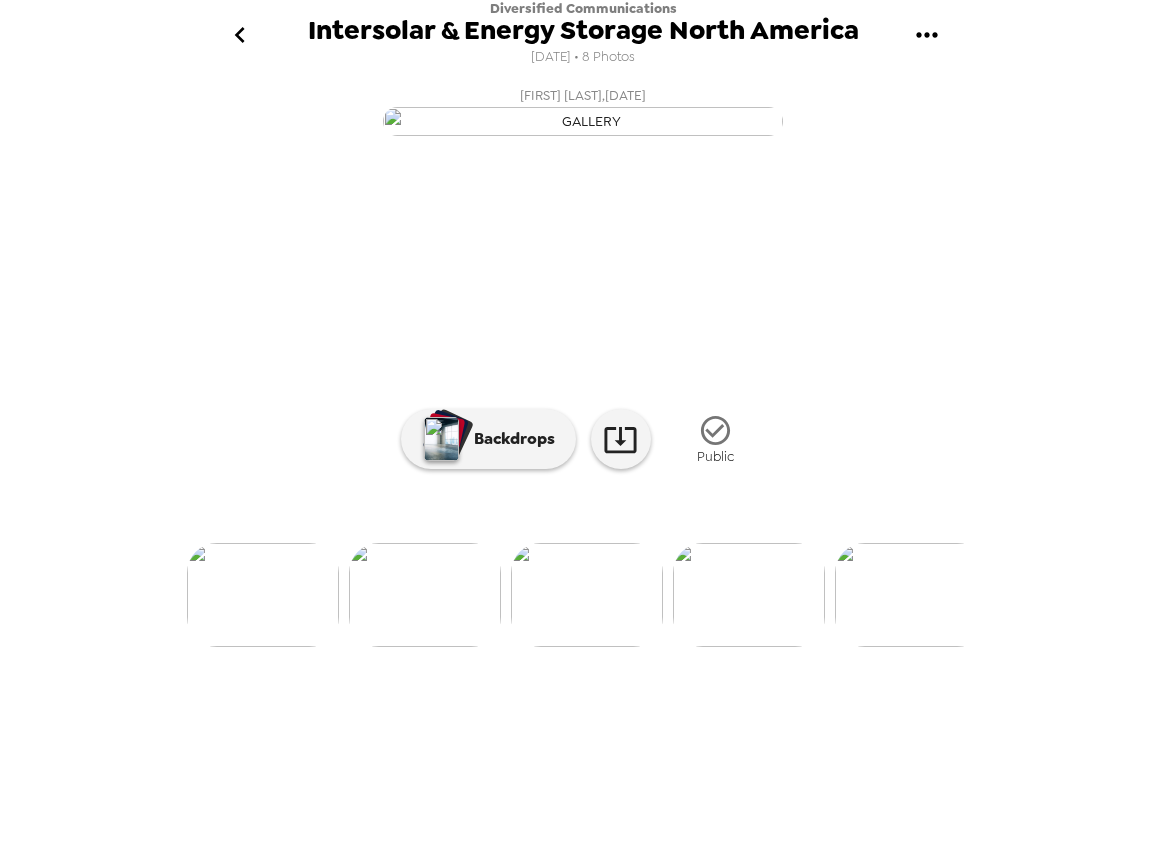 click at bounding box center [749, 595] 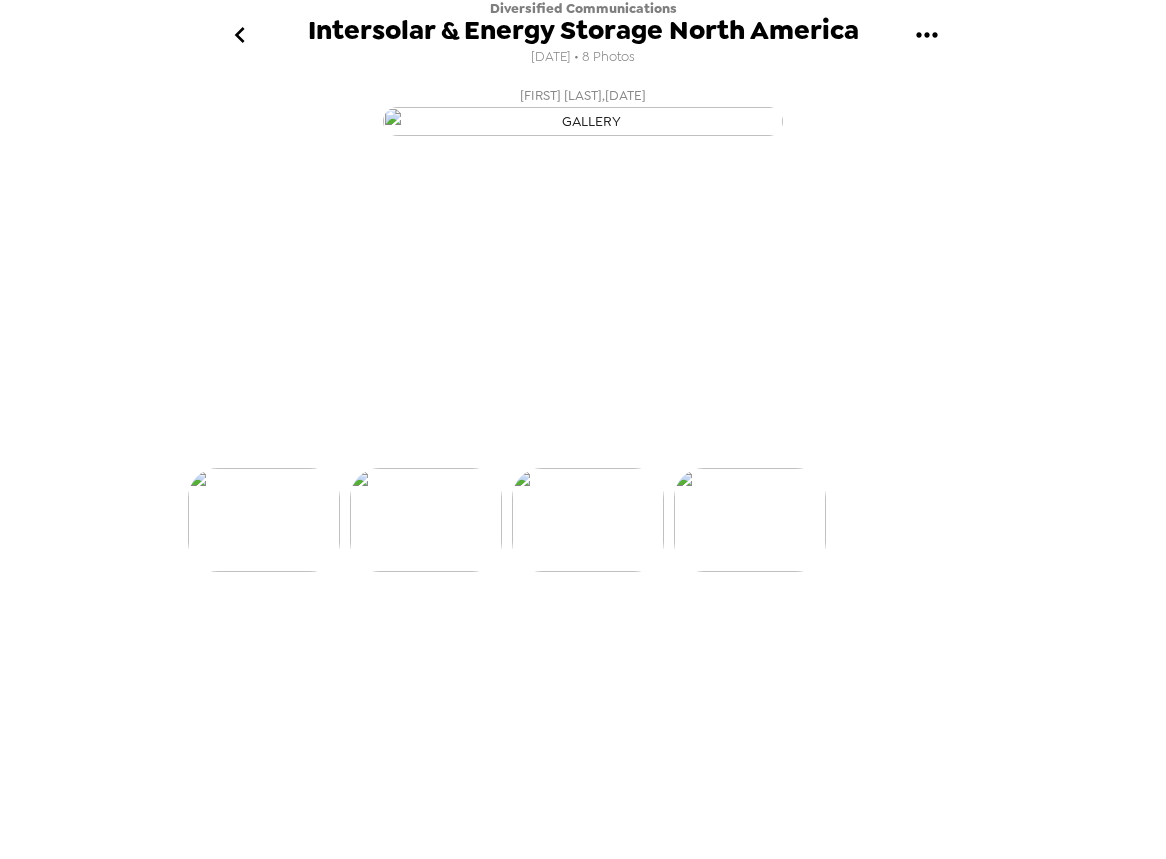 click at bounding box center (750, 520) 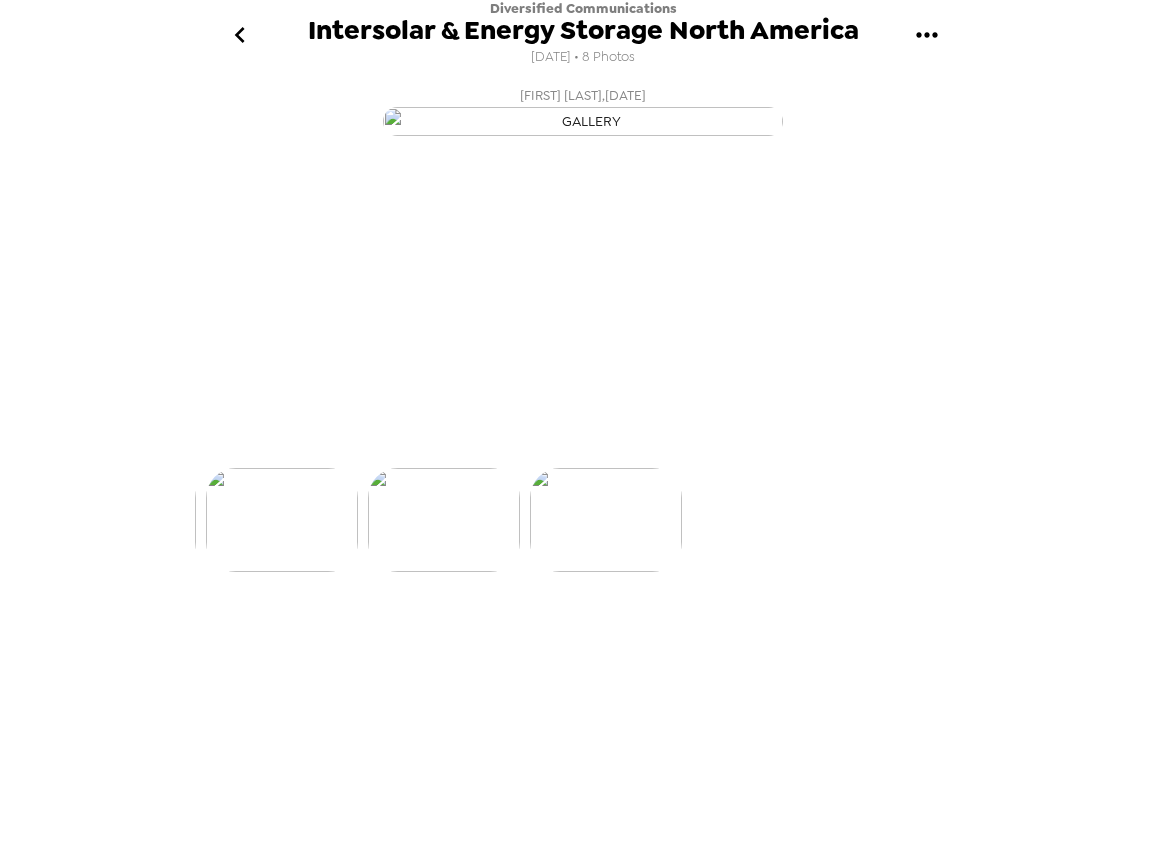 scroll, scrollTop: 0, scrollLeft: 1128, axis: horizontal 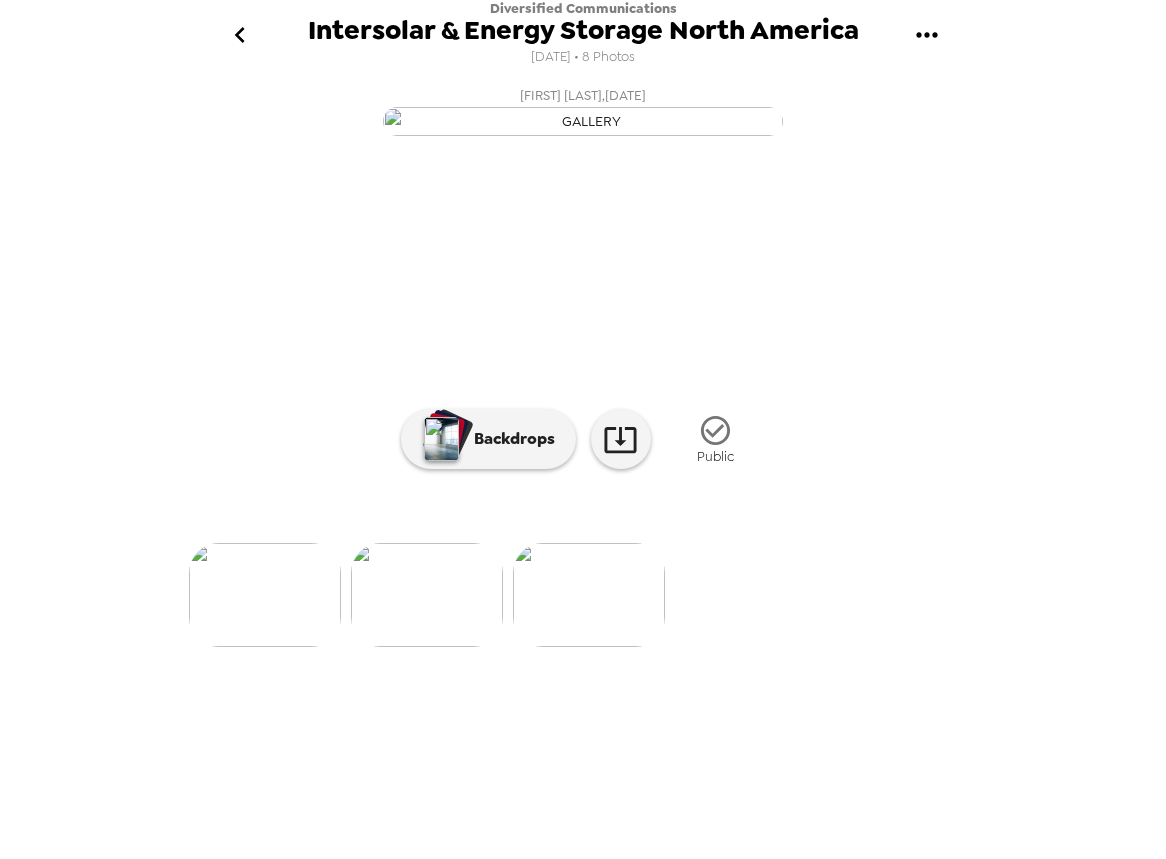 click at bounding box center [583, 562] 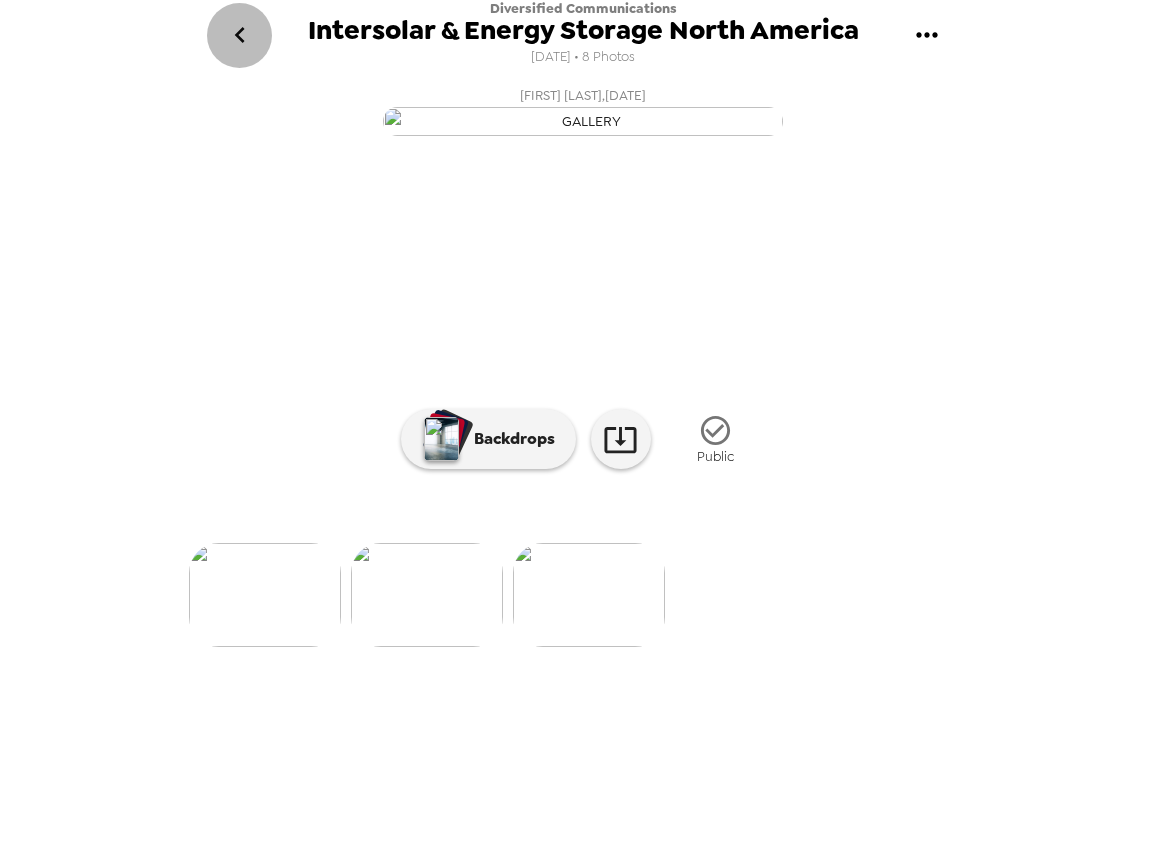 click 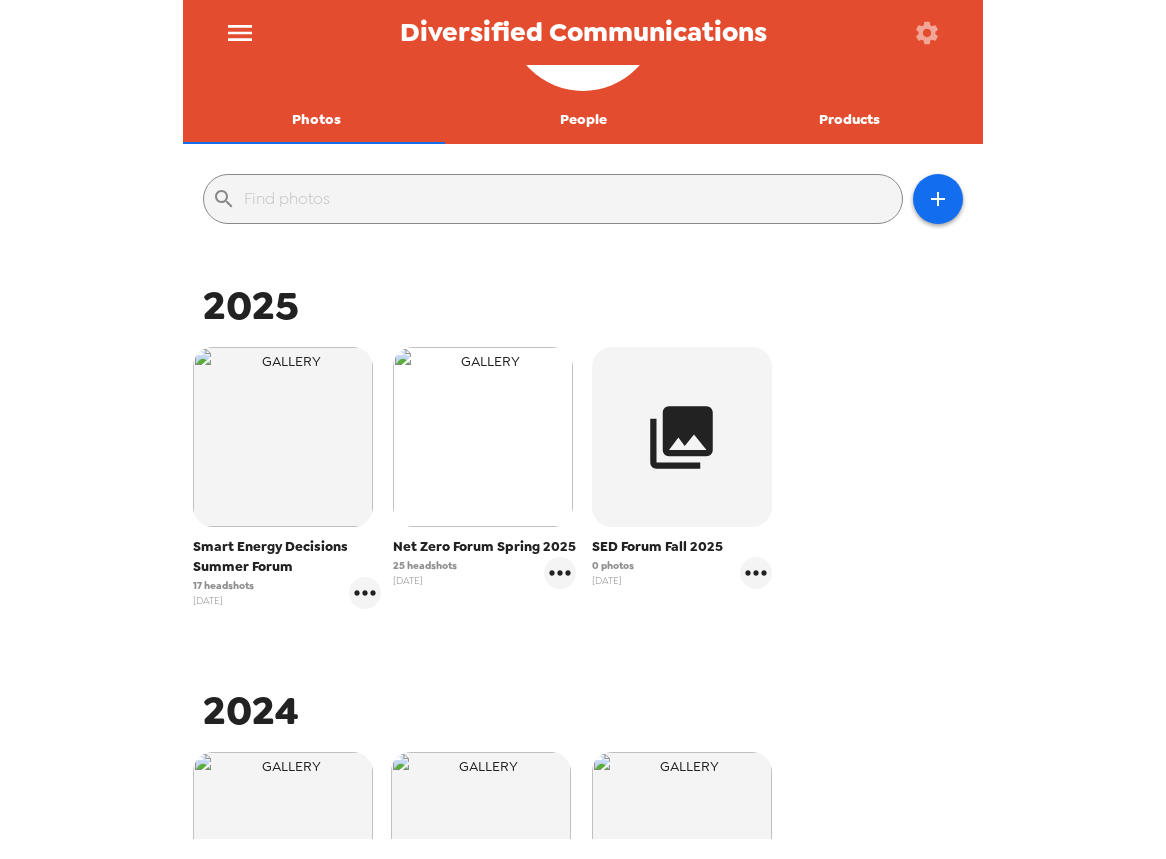 scroll, scrollTop: 400, scrollLeft: 0, axis: vertical 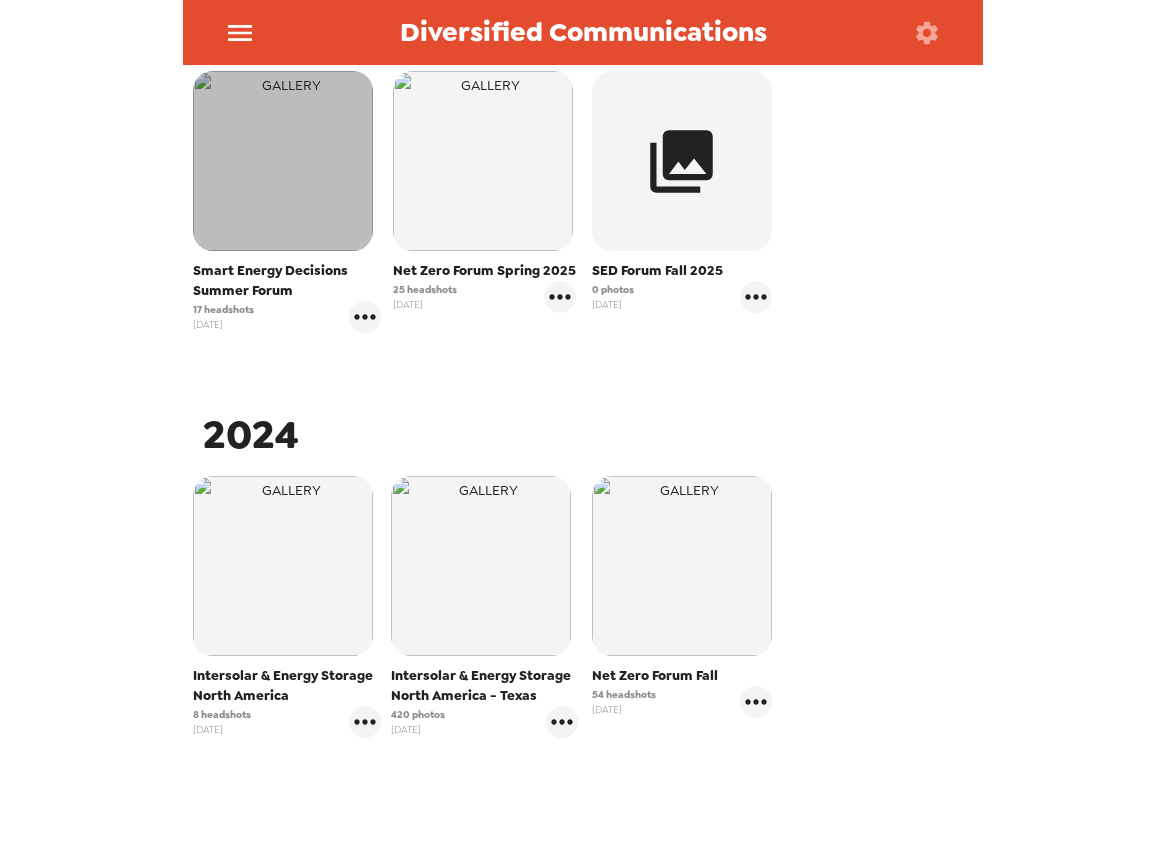 click at bounding box center (283, 161) 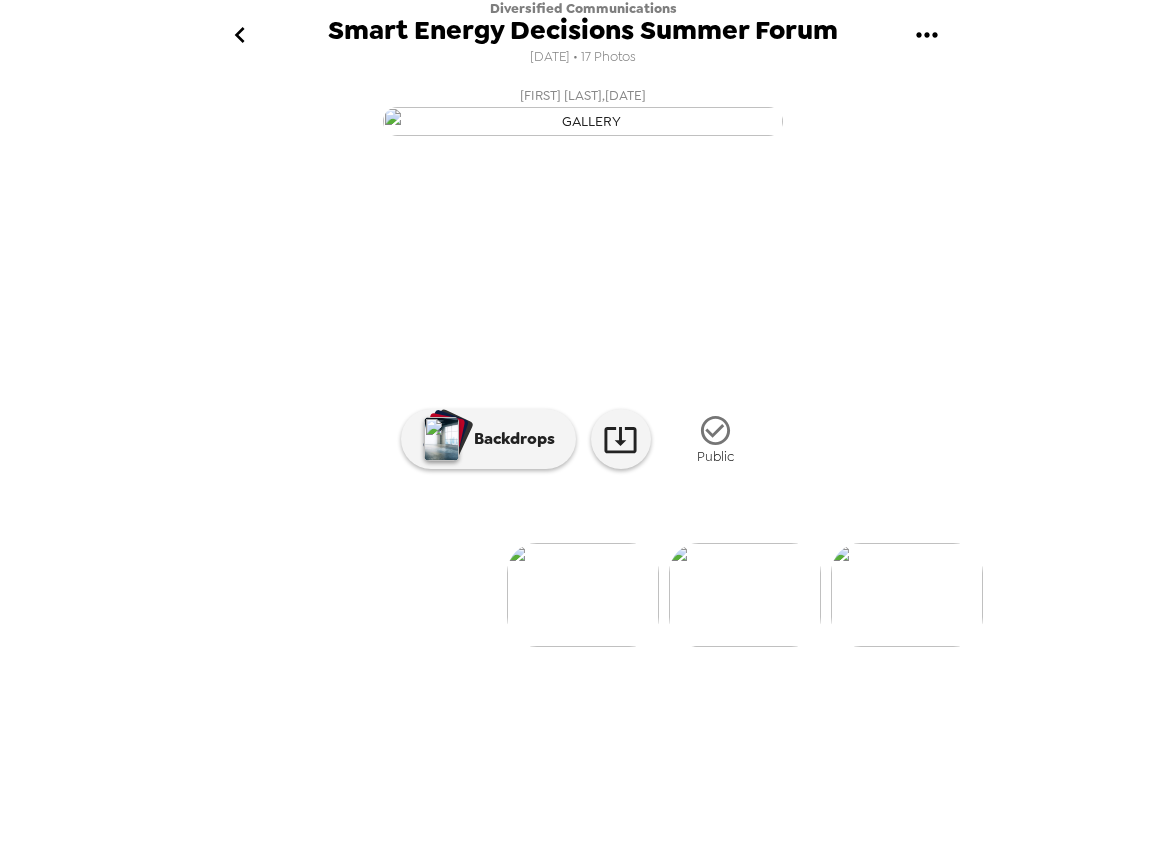 scroll, scrollTop: 21, scrollLeft: 0, axis: vertical 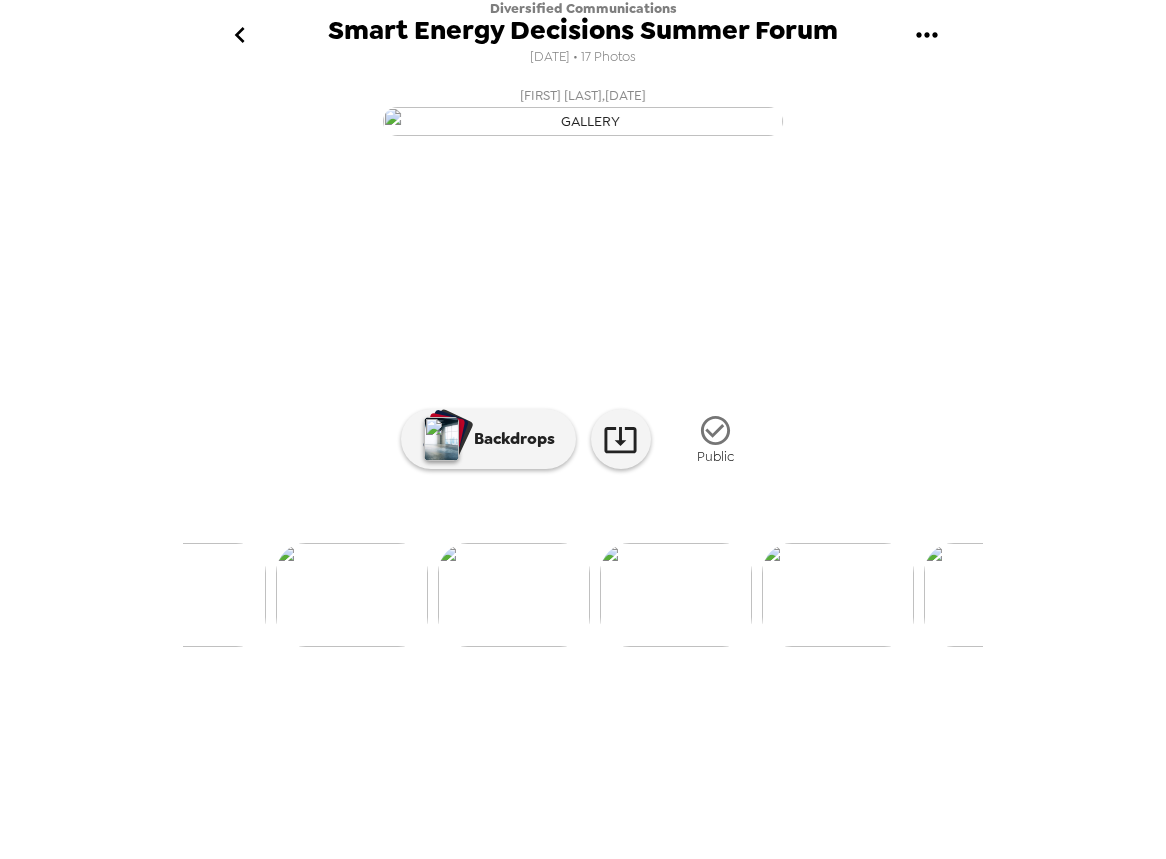 click at bounding box center [676, 595] 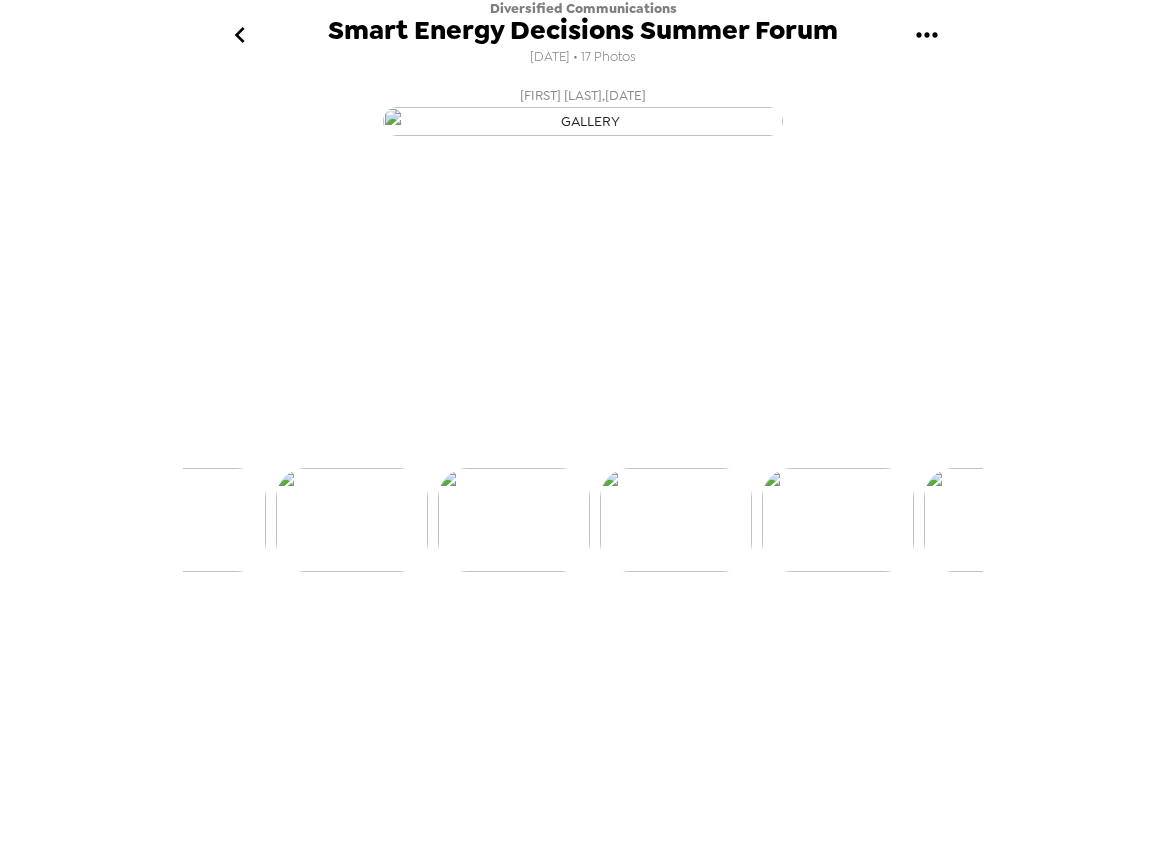 scroll, scrollTop: 0, scrollLeft: 0, axis: both 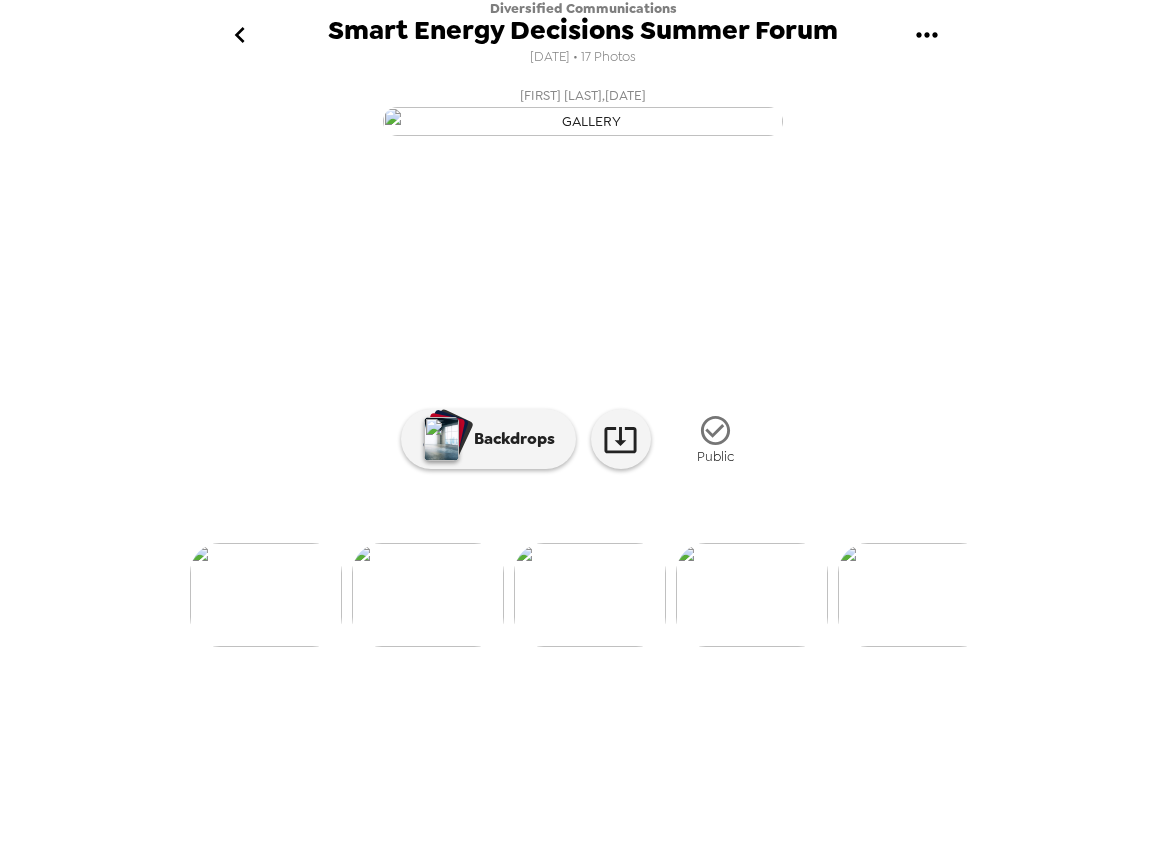 click on "Diversified Communications Smart Energy Decisions Summer Forum [DATE] • 17 Photos [FIRST] [LAST] , [DATE] [FIRST] [LAST] , [DATE] [FIRST] [LAST] , [DATE] [FIRST] [LAST] , [DATE] [FIRST] [LAST] , [DATE] [FIRST] [LAST] , [DATE] [FIRST] [LAST] , [DATE] [FIRST] [LAST] , [DATE] [FIRST] [LAST] , [DATE] [FIRST] [LAST] , [DATE] [FIRST] [LAST] , [DATE] [FIRST] [LAST] , [DATE] [FIRST] [LAST] , [DATE] [FIRST] [LAST] , [DATE] [FIRST] [LAST] , [DATE] 0 photos waiting review Backdrops Public" at bounding box center [583, 429] 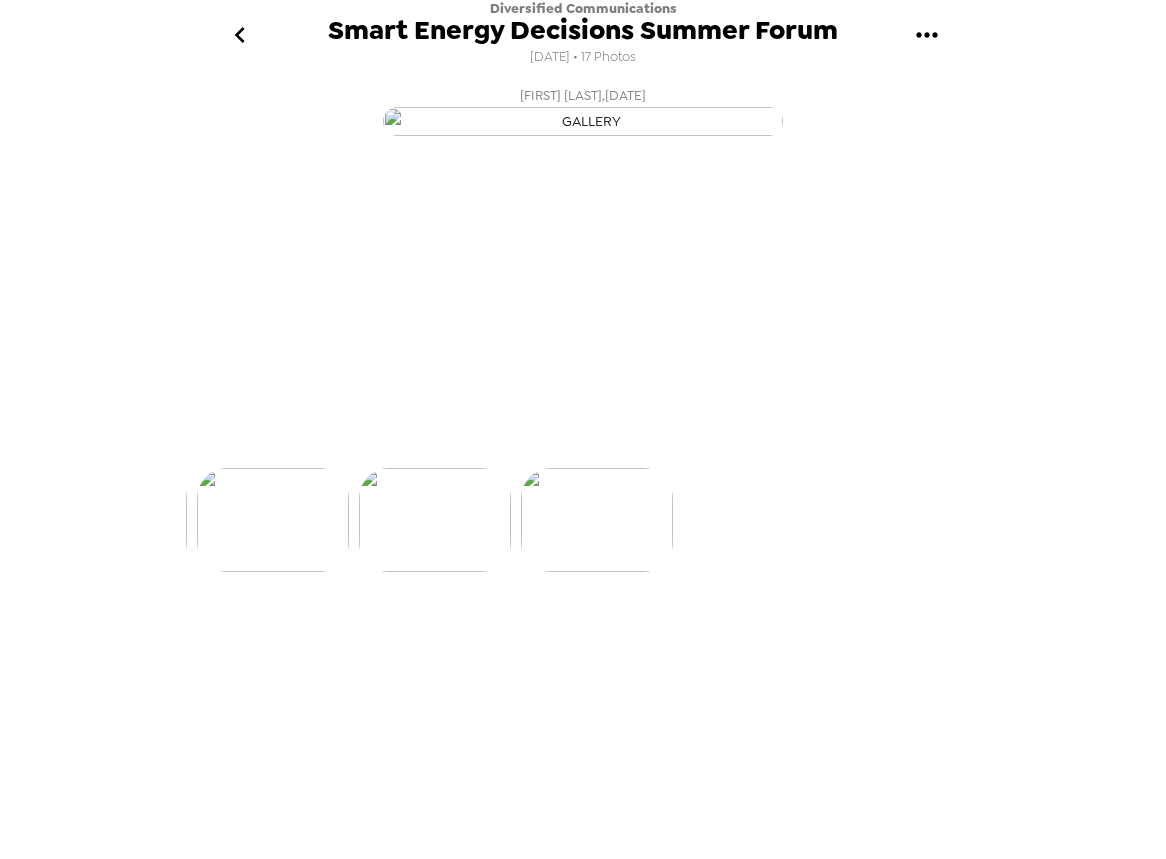 scroll, scrollTop: 0, scrollLeft: 2584, axis: horizontal 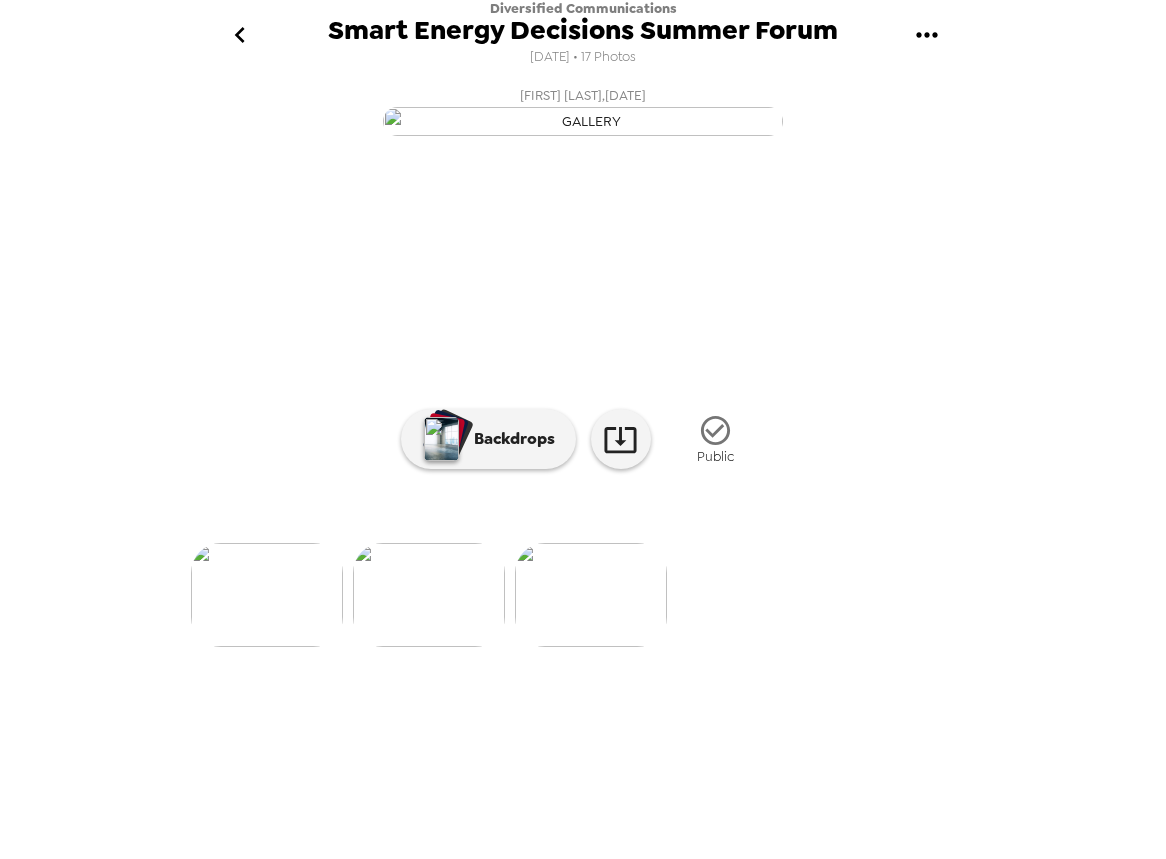 click at bounding box center (429, 595) 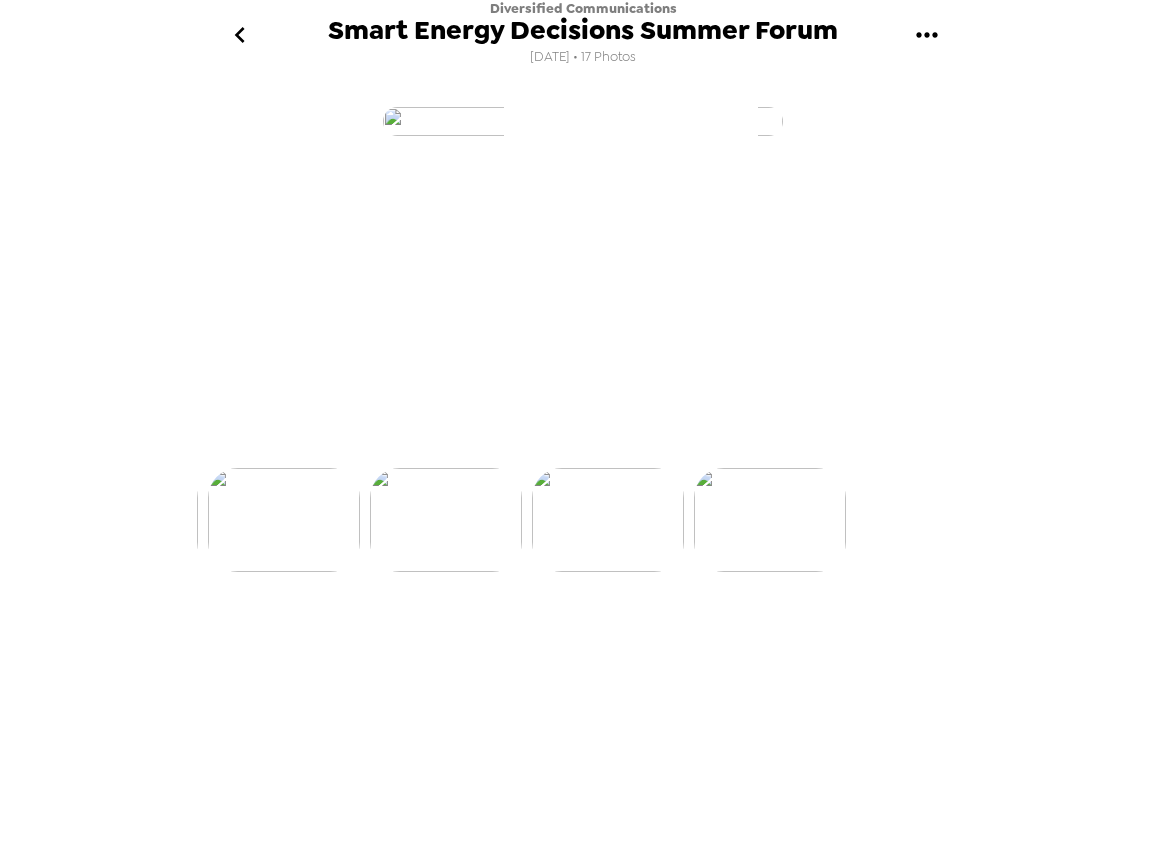 scroll, scrollTop: 0, scrollLeft: 2393, axis: horizontal 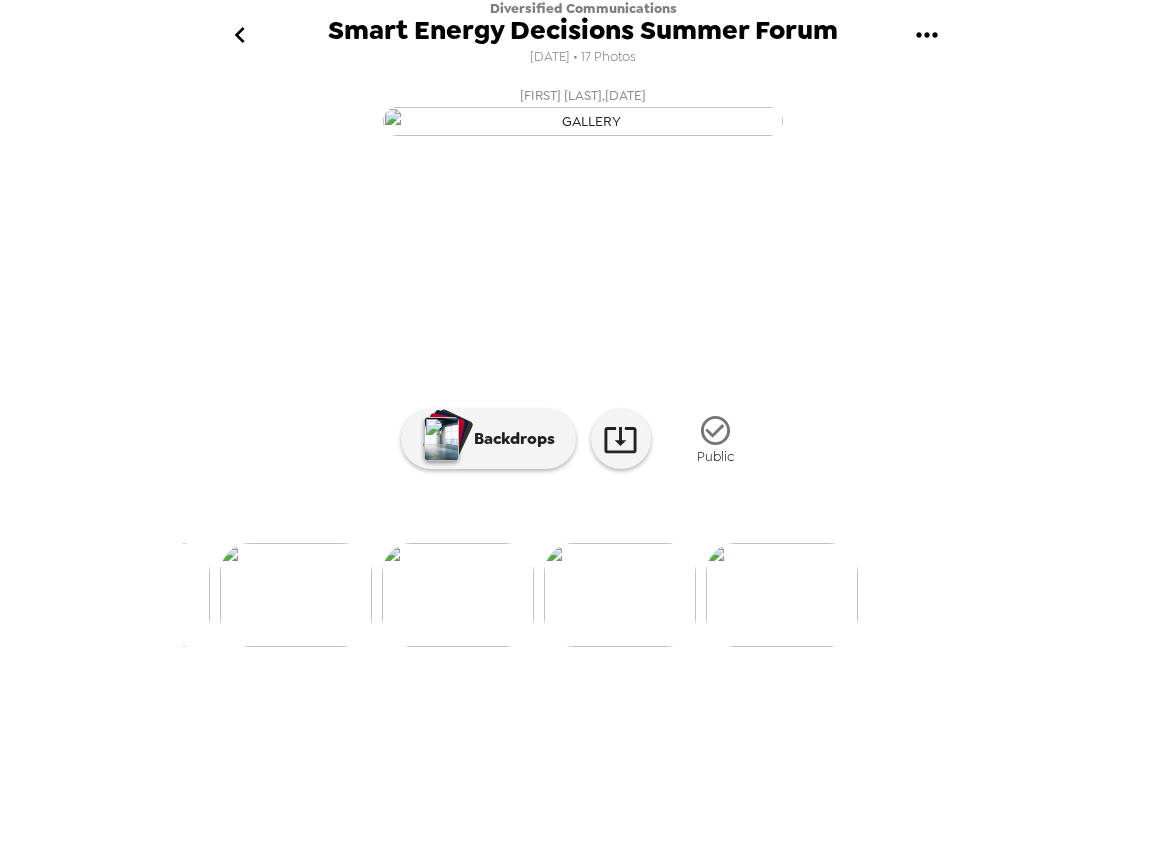 click at bounding box center (782, 595) 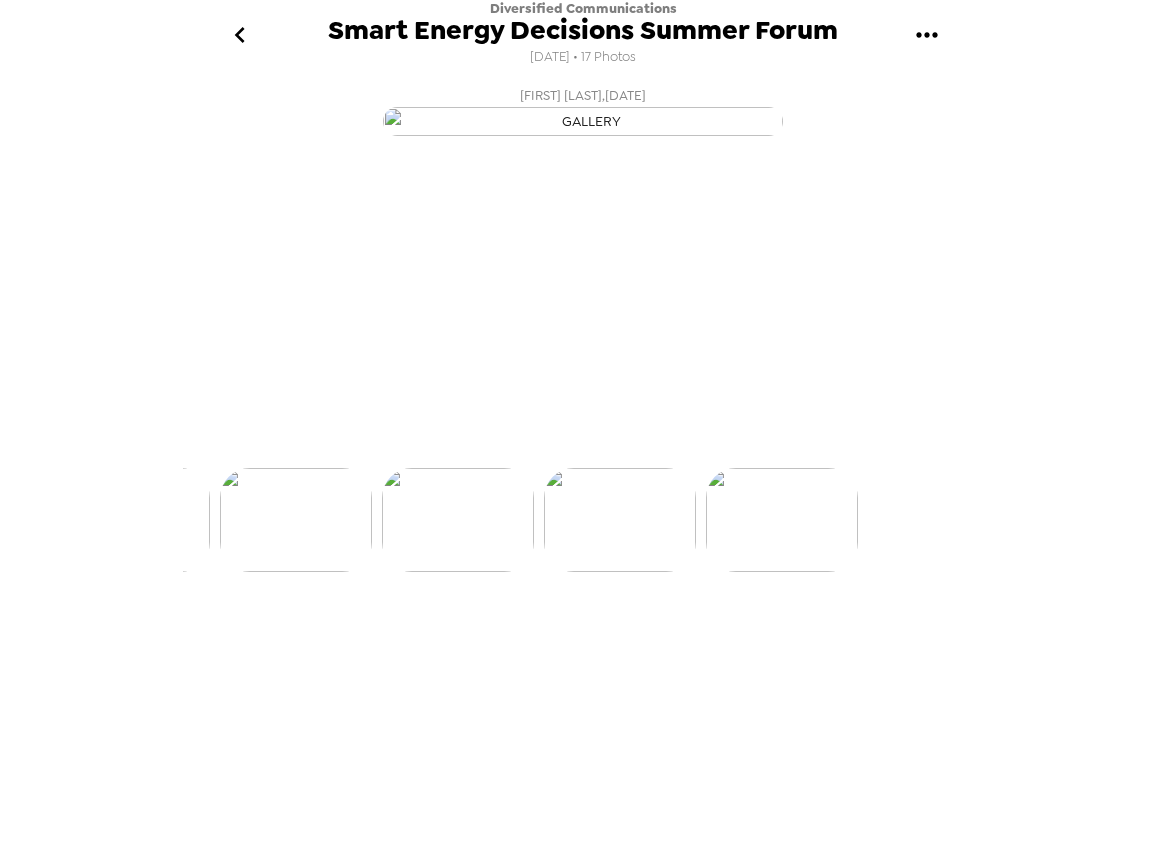 scroll, scrollTop: 0, scrollLeft: 0, axis: both 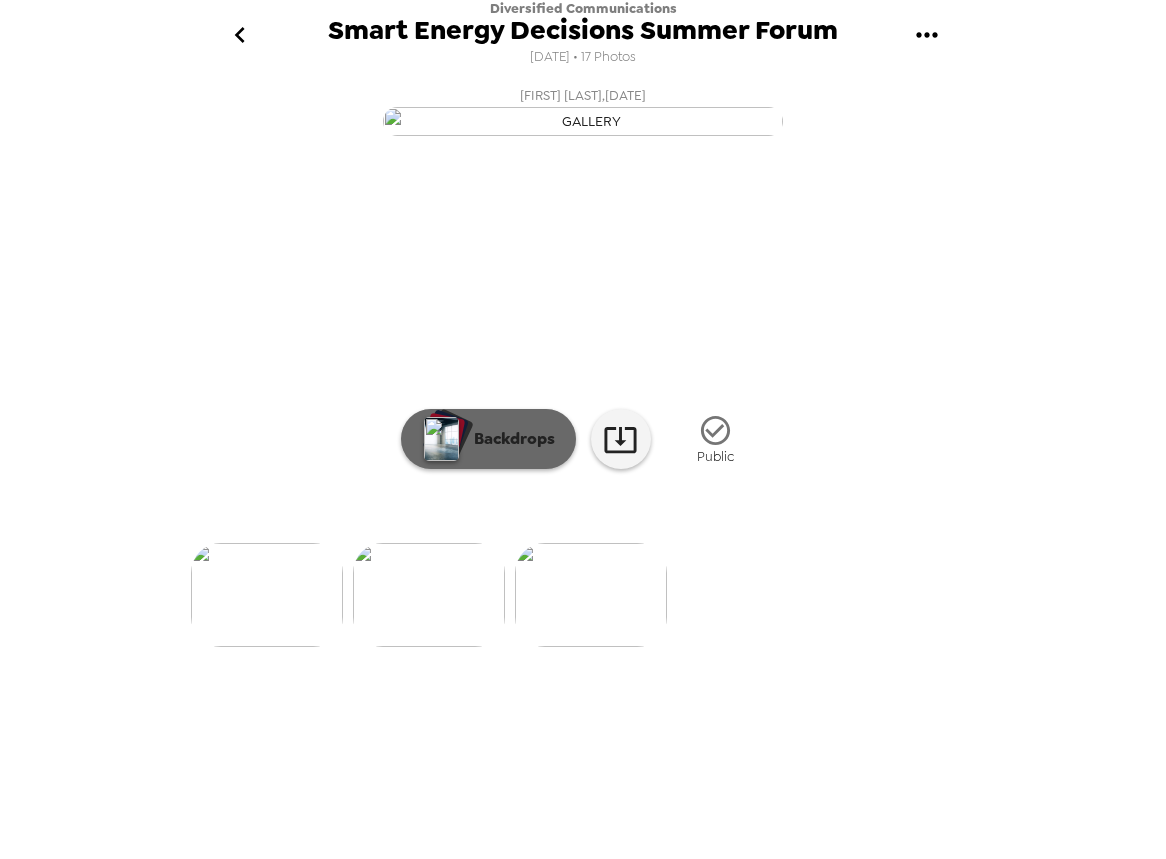 click on "Backdrops" at bounding box center [509, 439] 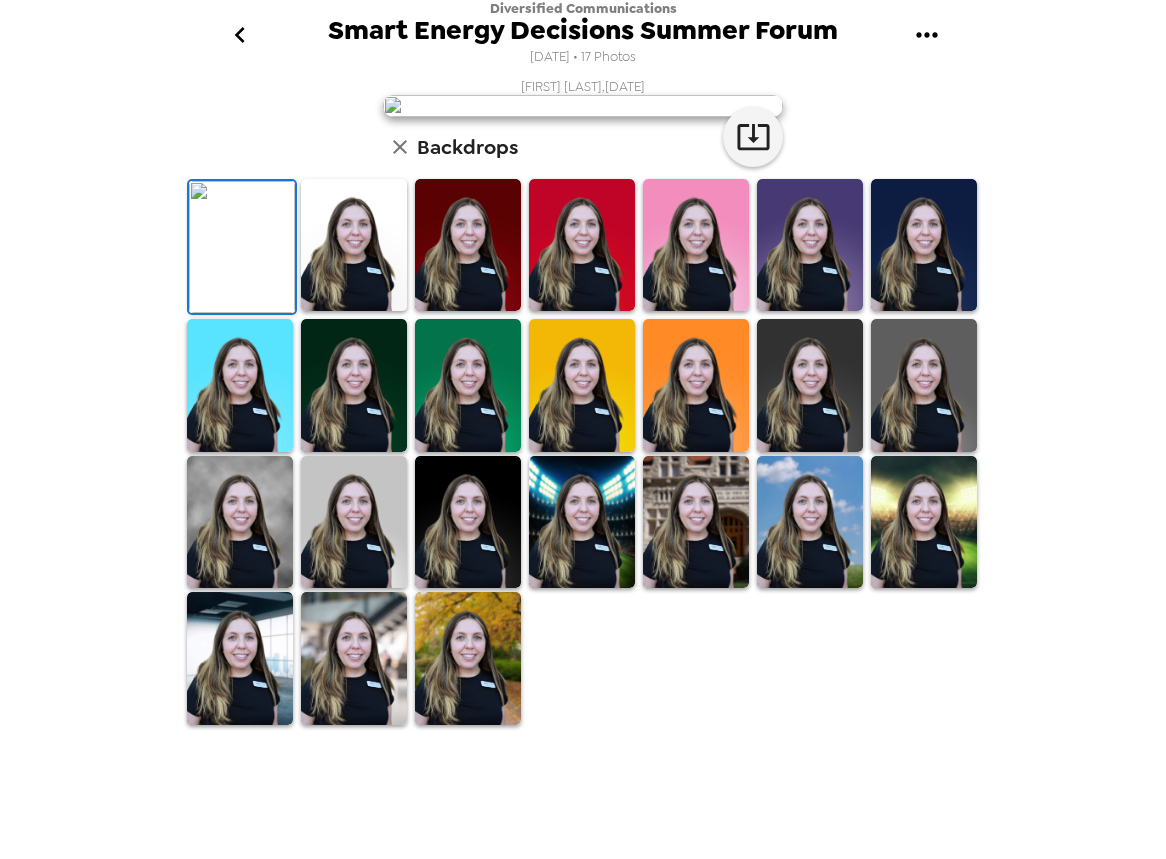 scroll, scrollTop: 342, scrollLeft: 0, axis: vertical 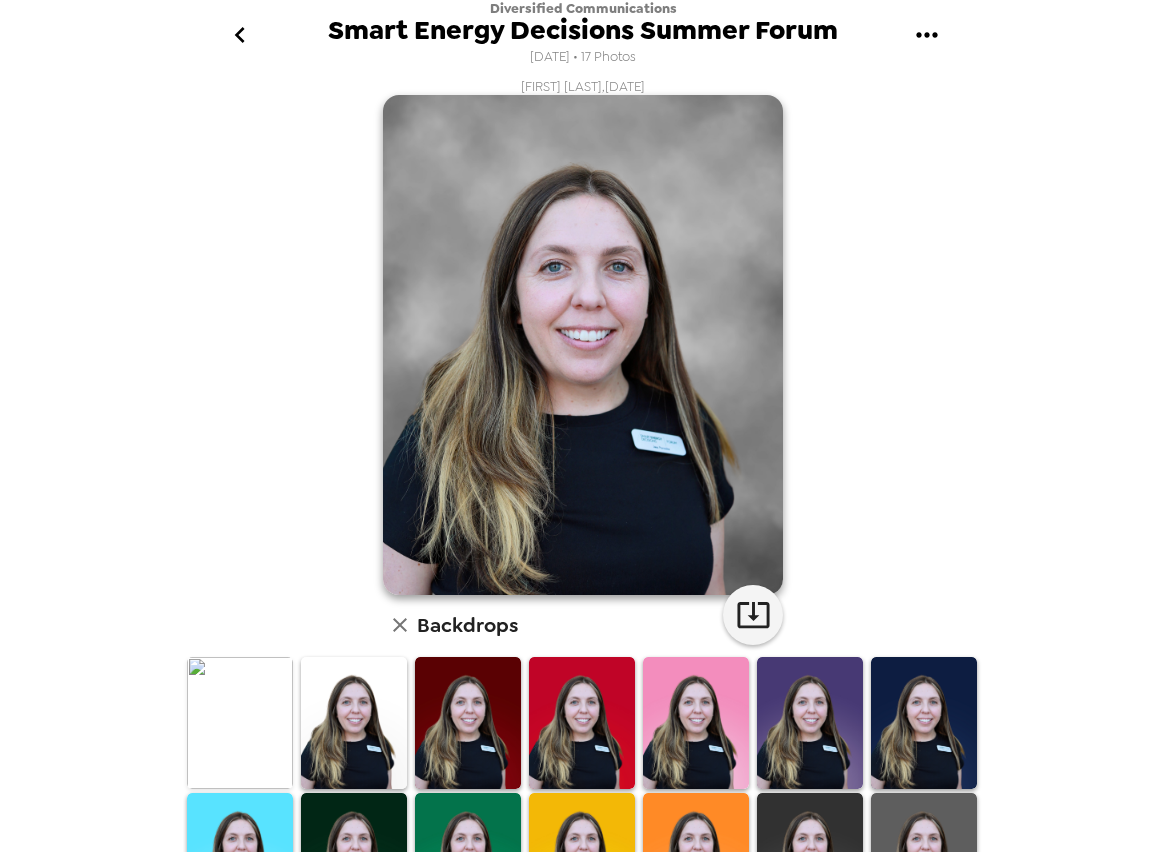 click on "Diversified Communications Smart Energy Decisions Summer Forum [DATE] • 17 Photos [FIRST] [LAST] , [DATE] Backdrops" at bounding box center (583, 429) 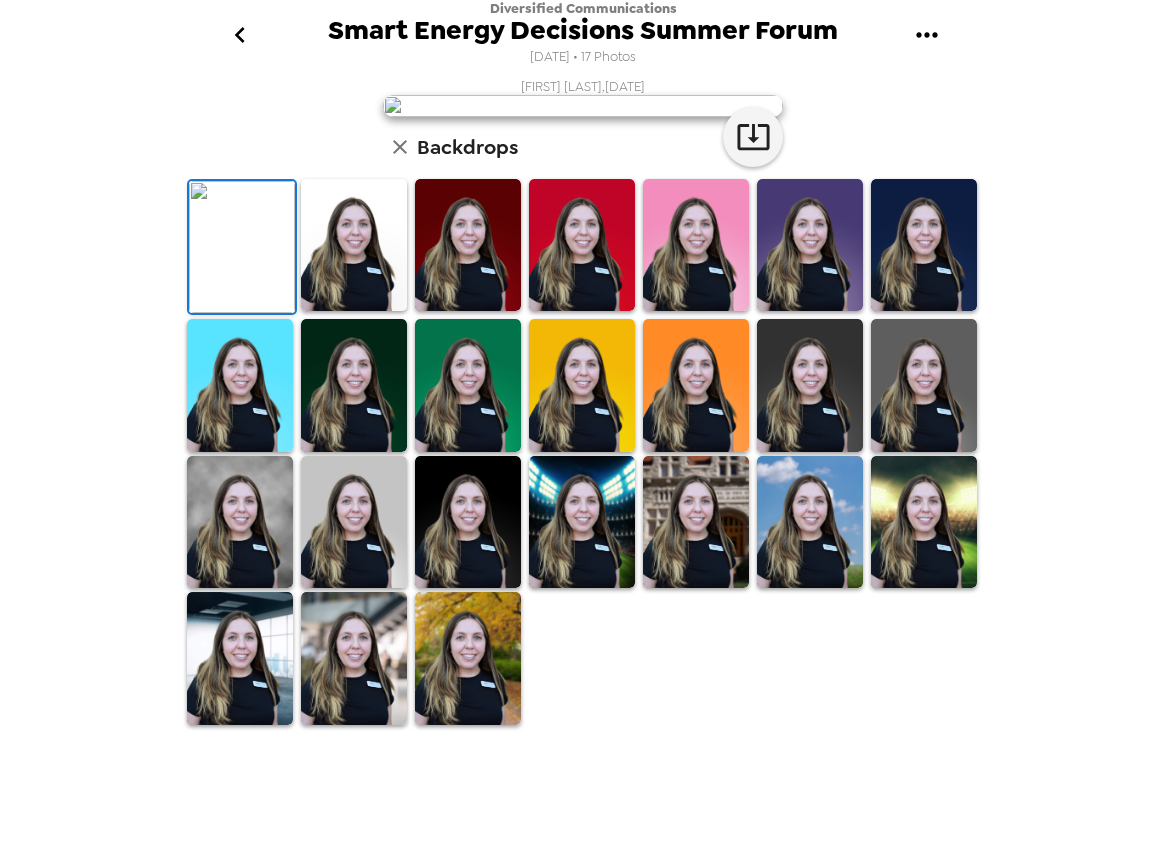 click 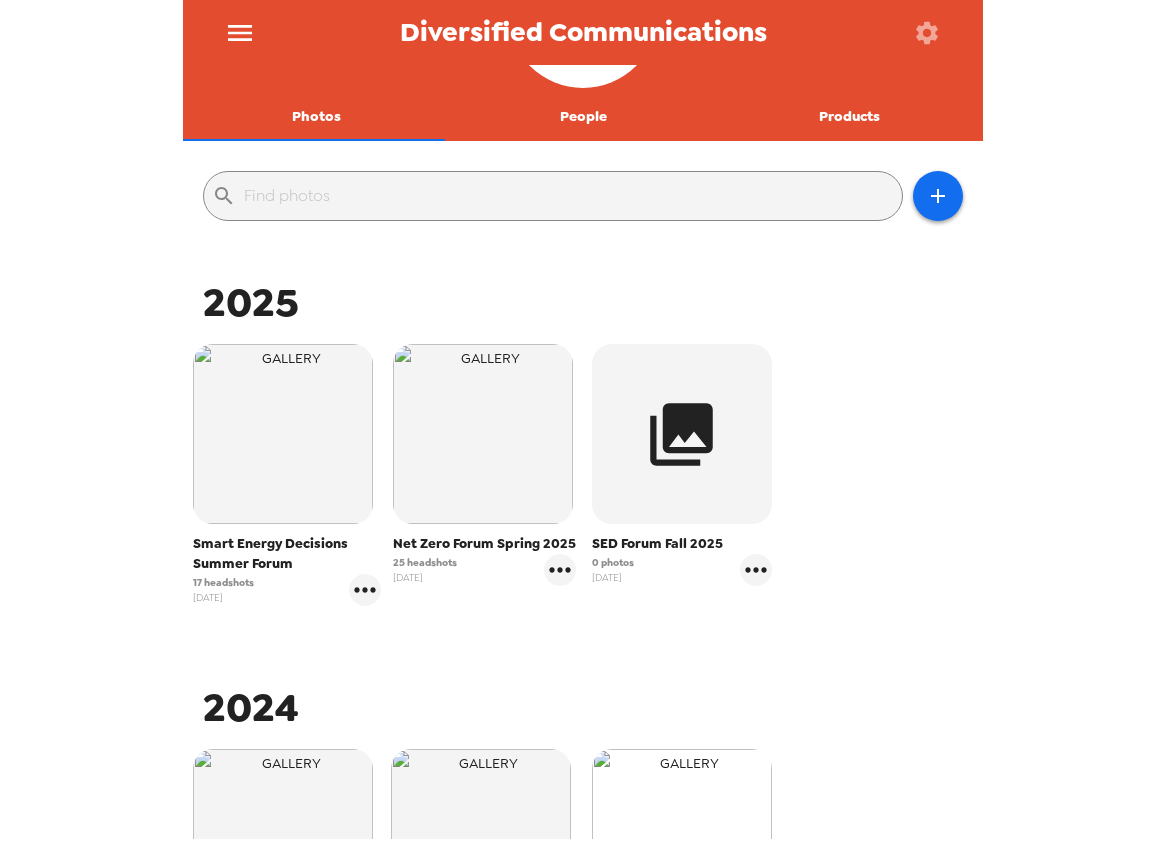 scroll, scrollTop: 459, scrollLeft: 0, axis: vertical 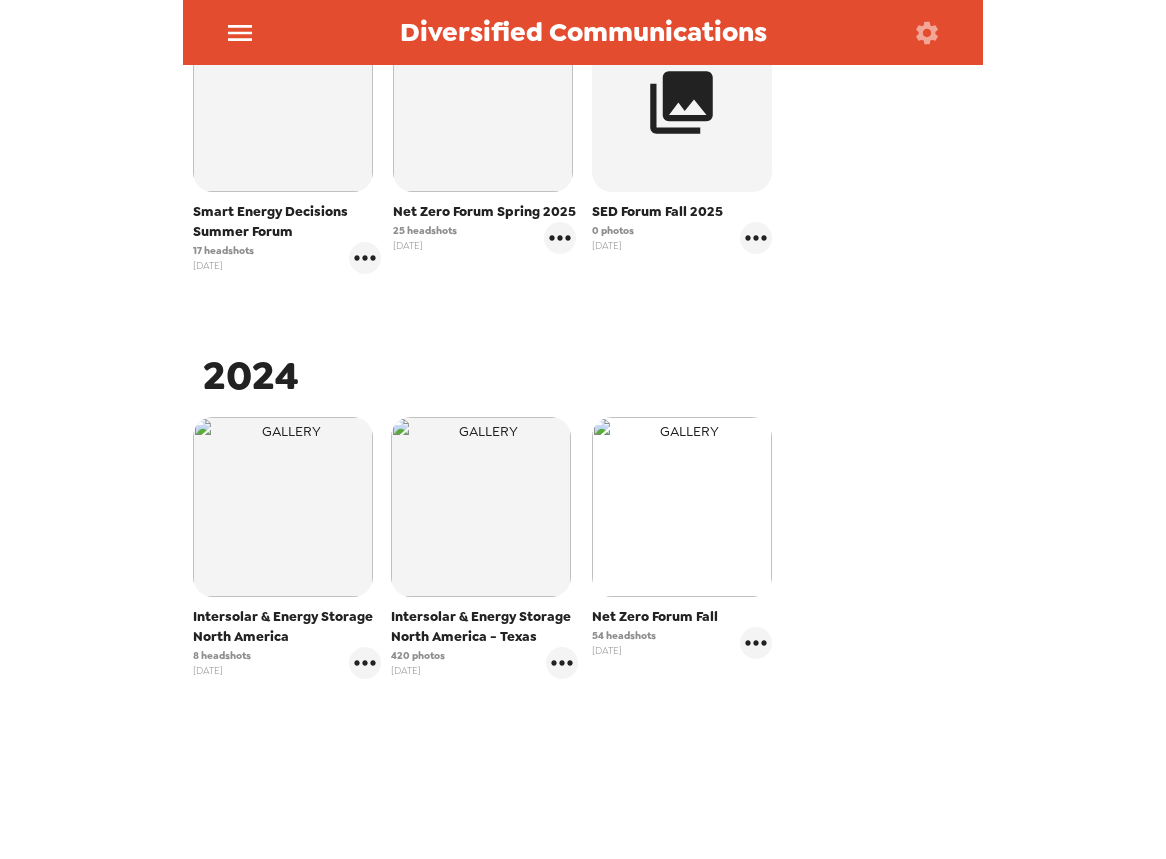 click at bounding box center [682, 507] 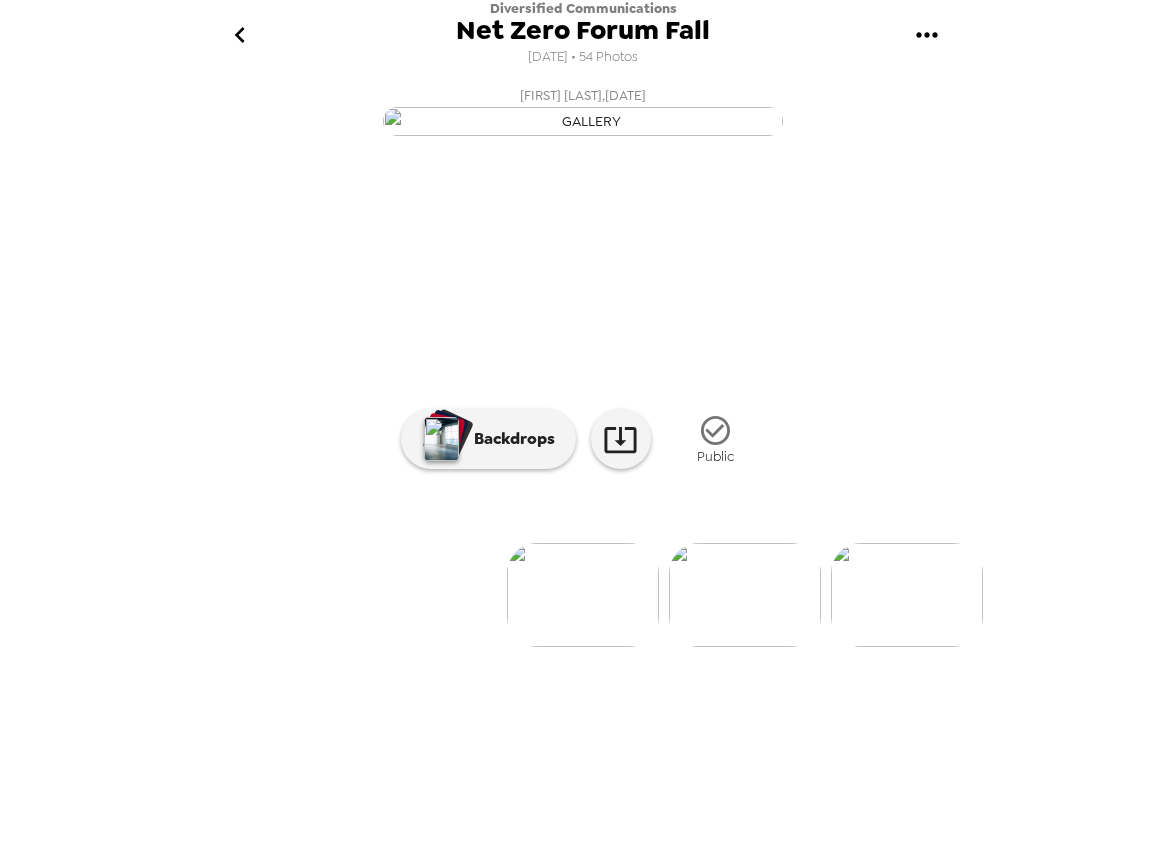 scroll, scrollTop: 21, scrollLeft: 0, axis: vertical 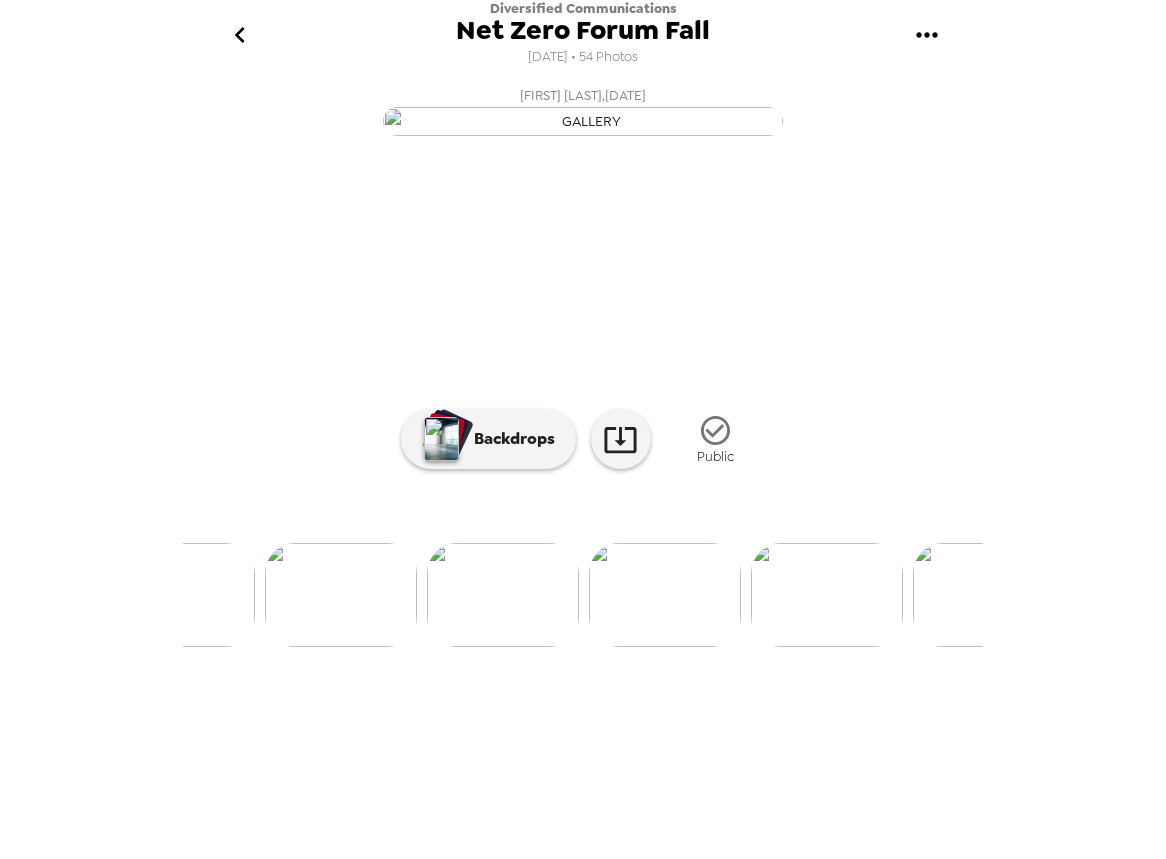 click at bounding box center (827, 595) 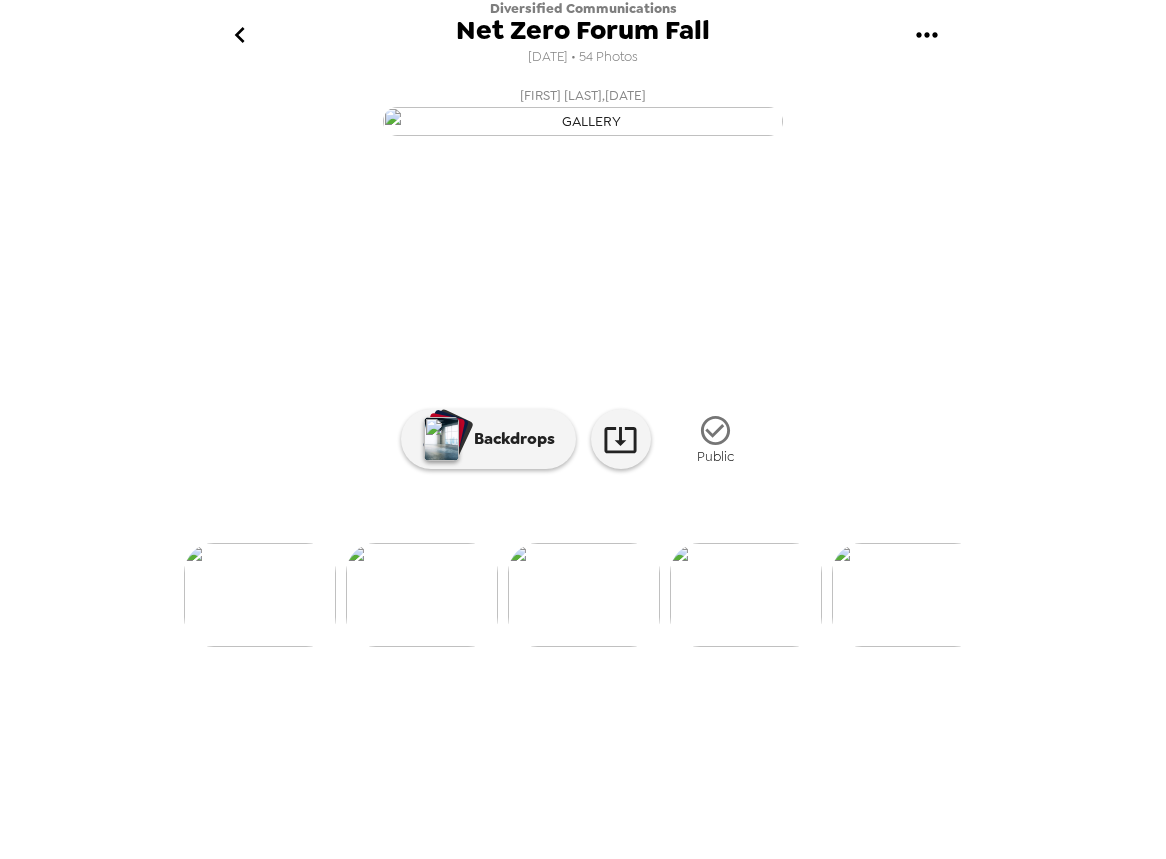 click at bounding box center (908, 595) 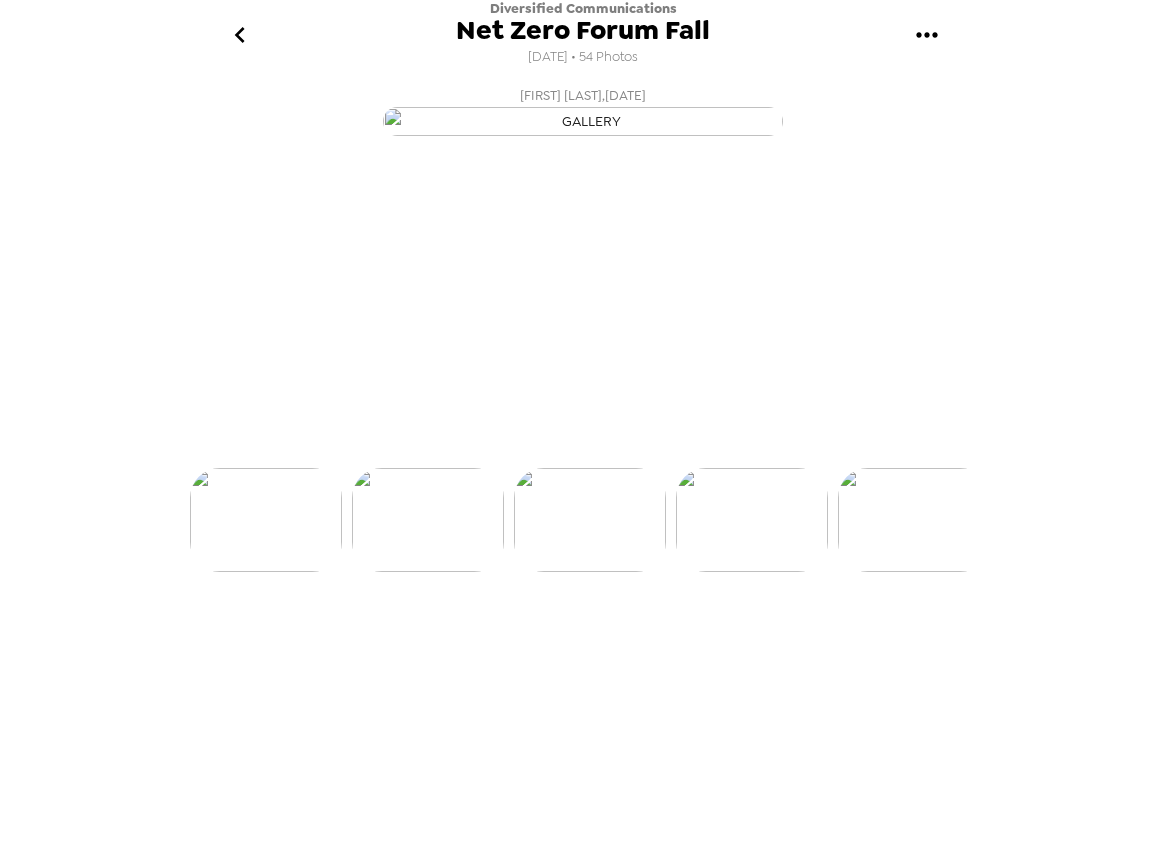 scroll, scrollTop: 0, scrollLeft: 971, axis: horizontal 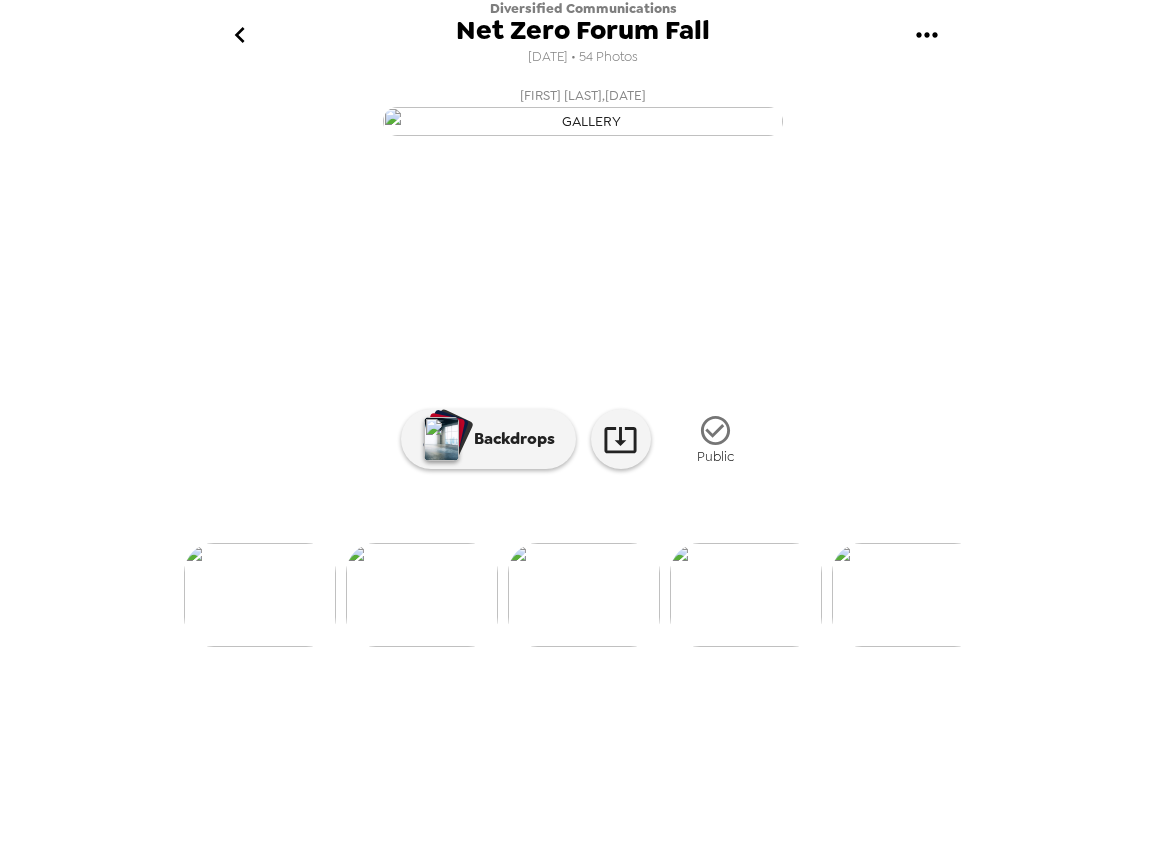click at bounding box center (908, 595) 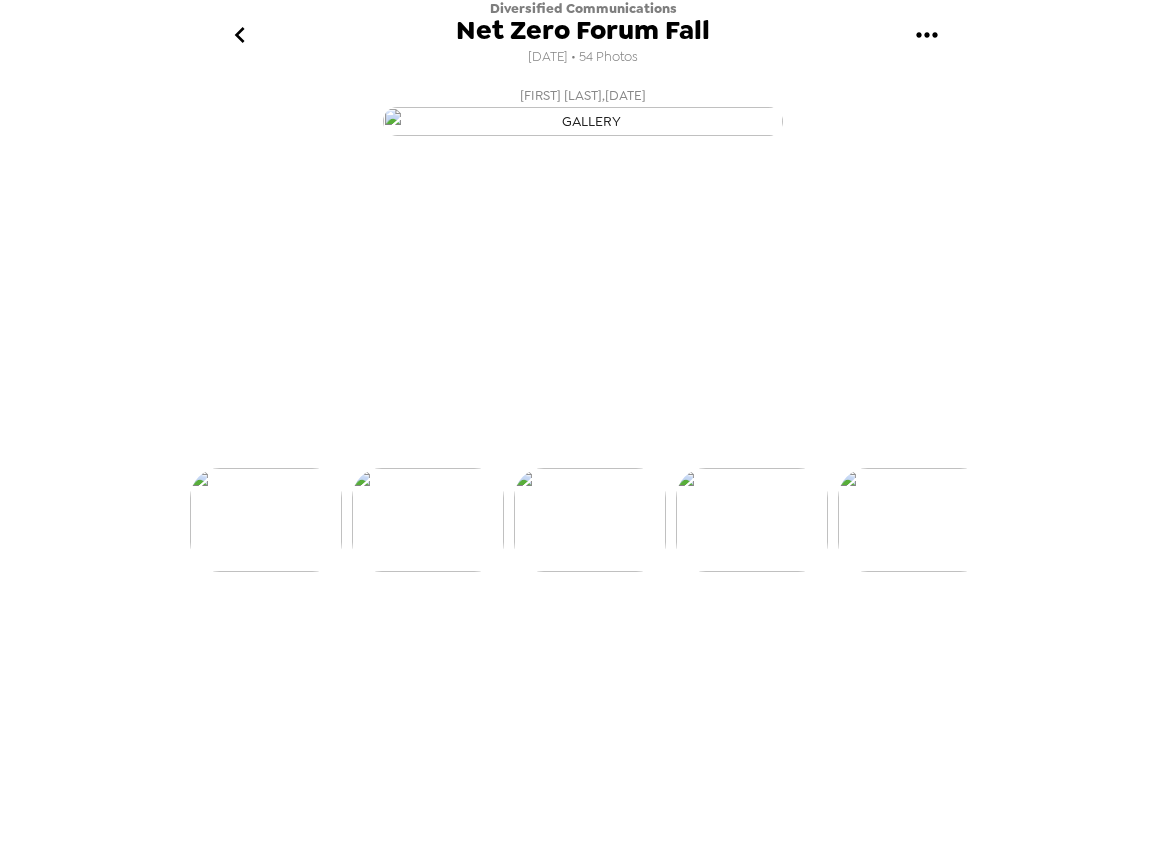 scroll, scrollTop: 0, scrollLeft: 1295, axis: horizontal 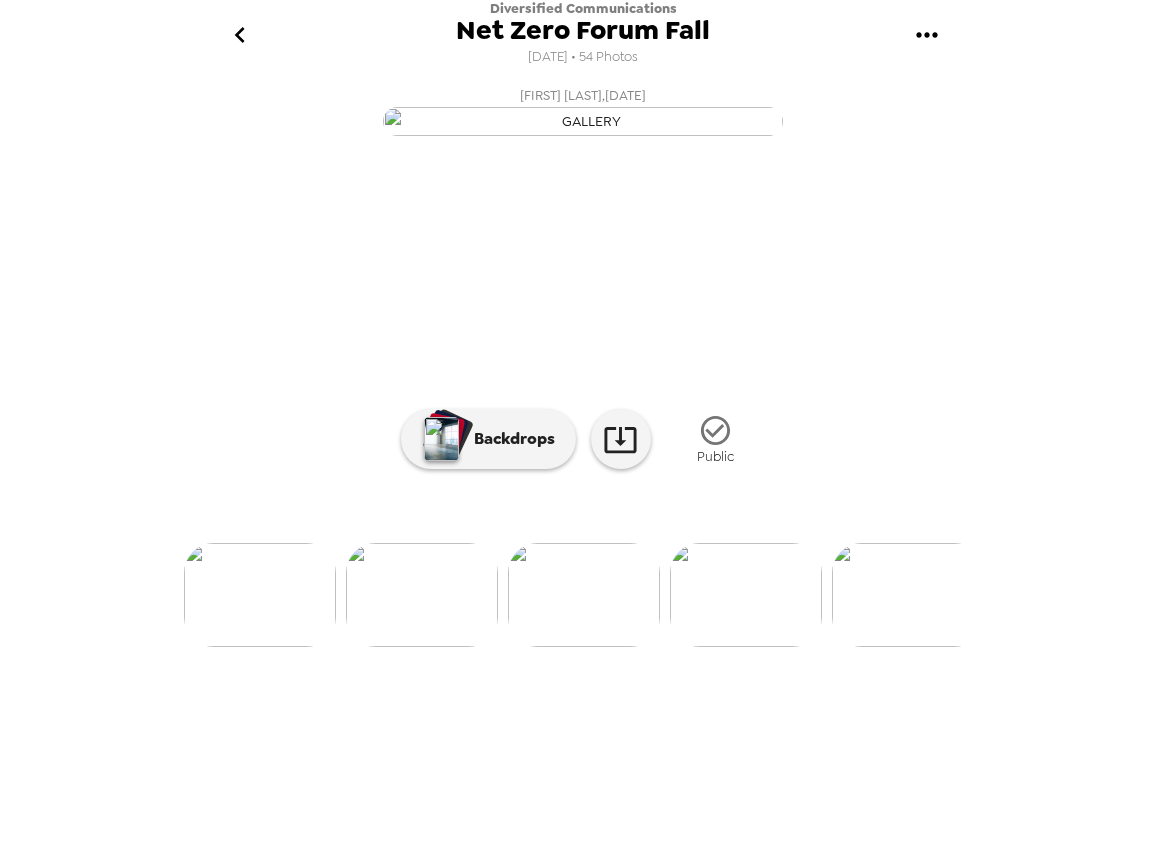 click 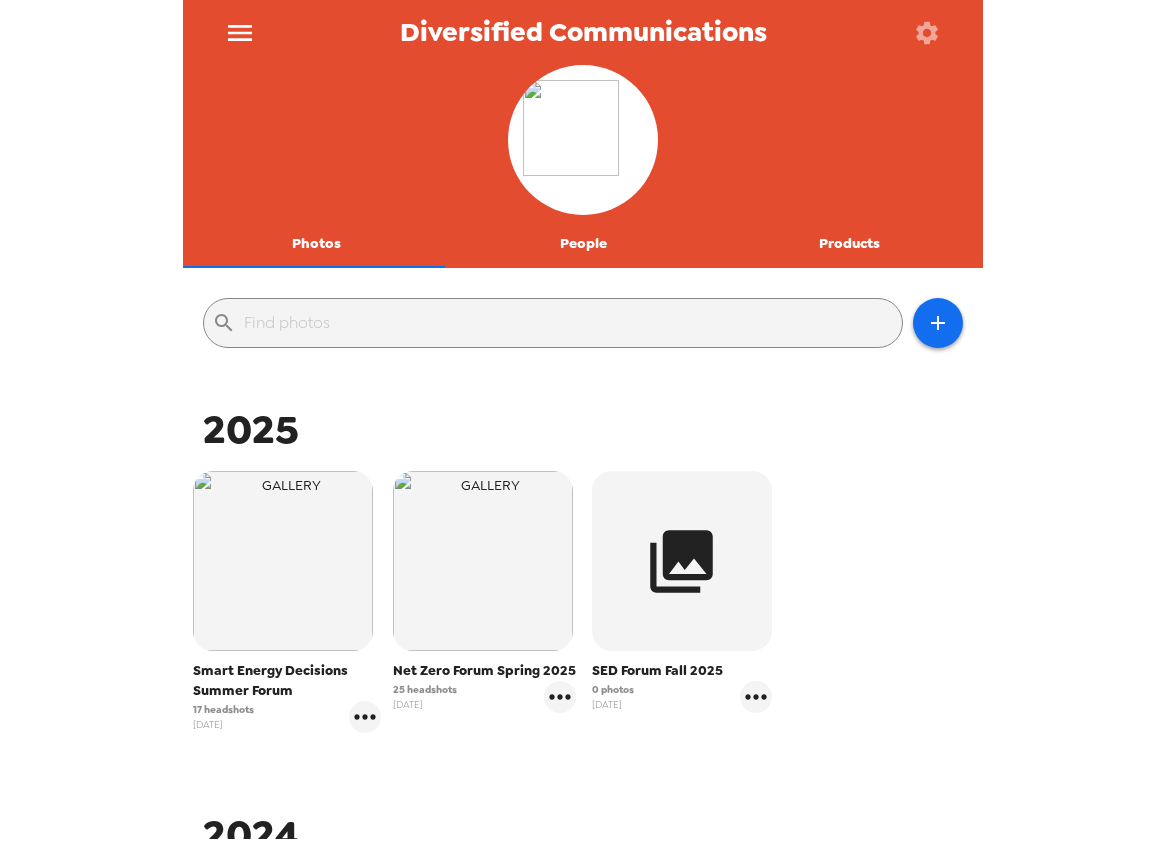 click on "Diversified Communications Smart Energy Decisions Summer Forum [DATE] • 17 headshots [DATE] Net Zero Forum Spring 2025 25 headshots [DATE] SED Forum Fall 2025 0 photos [DATE] 2024 Intersolar & Energy Storage North America 8 headshots [DATE] Intersolar & Energy Storage North America - Texas 420 photos [DATE] Net Zero Forum Fall 54 headshots [DATE]" at bounding box center (583, 429) 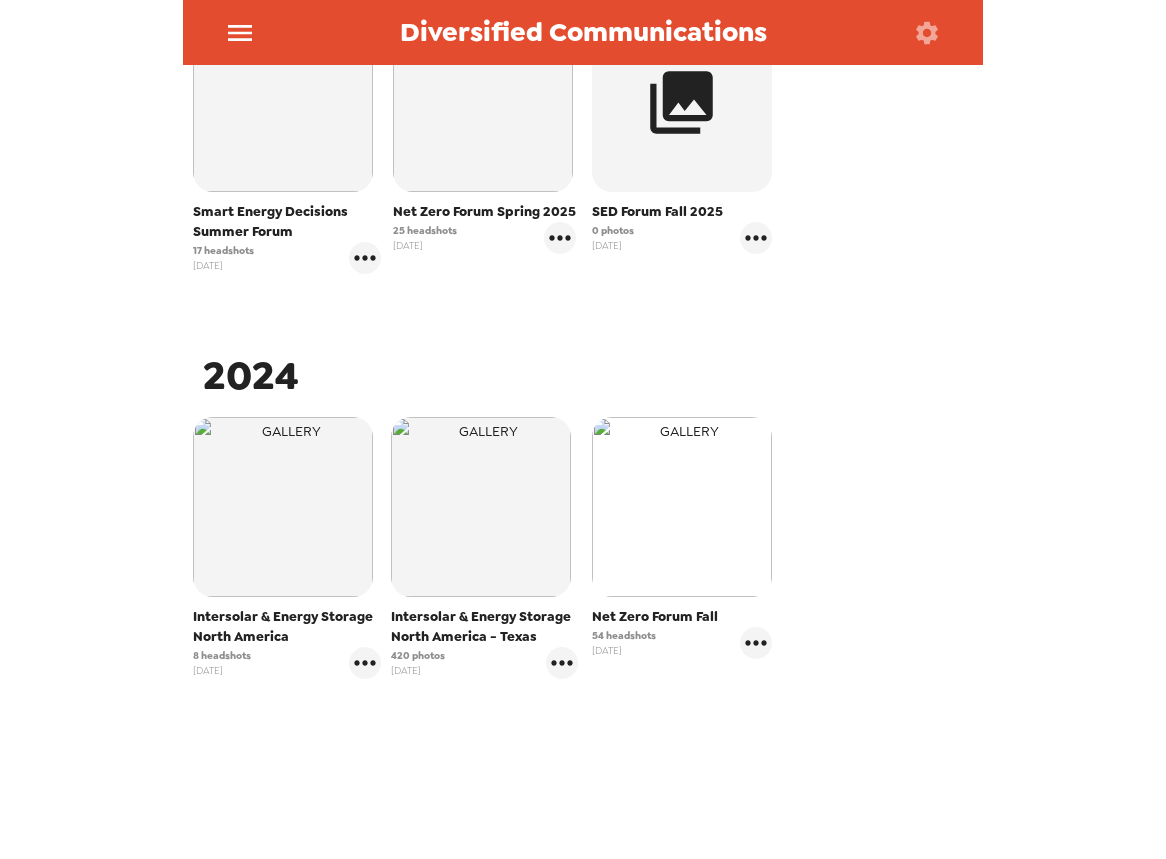 click at bounding box center [682, 507] 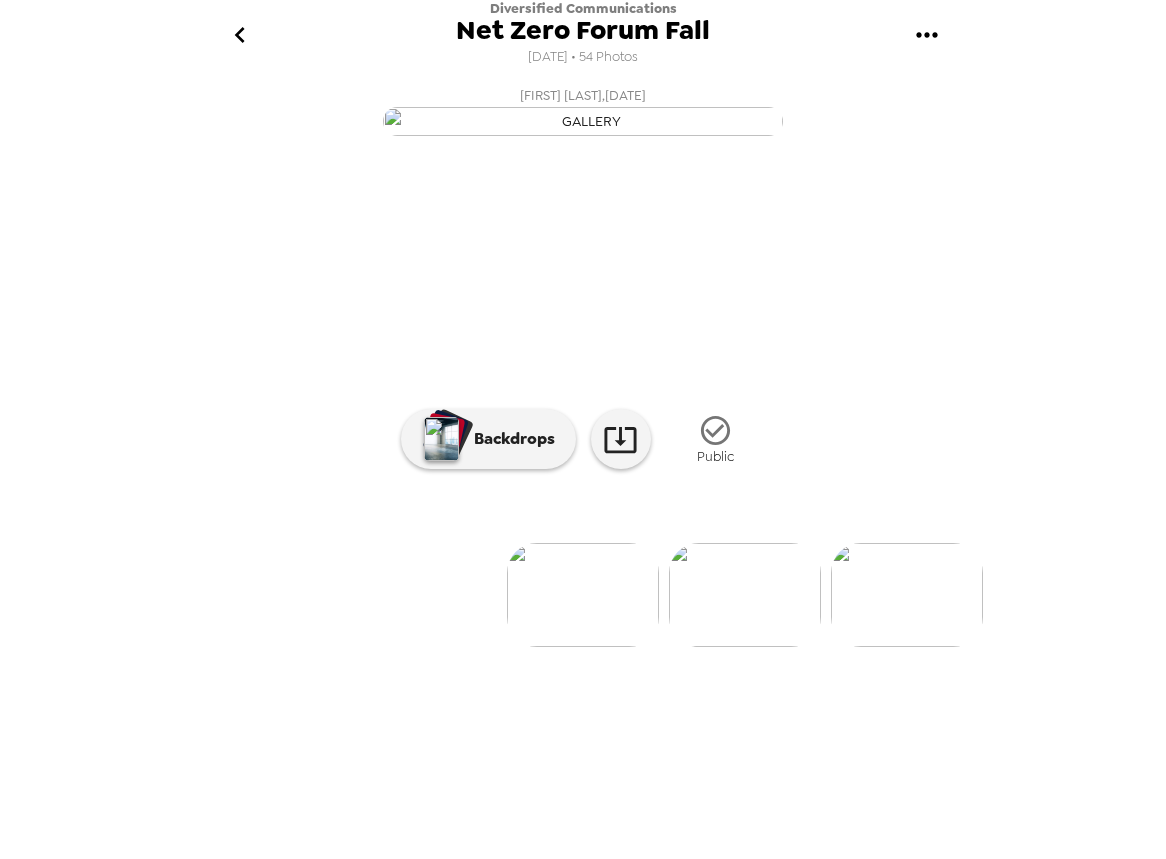 scroll, scrollTop: 21, scrollLeft: 0, axis: vertical 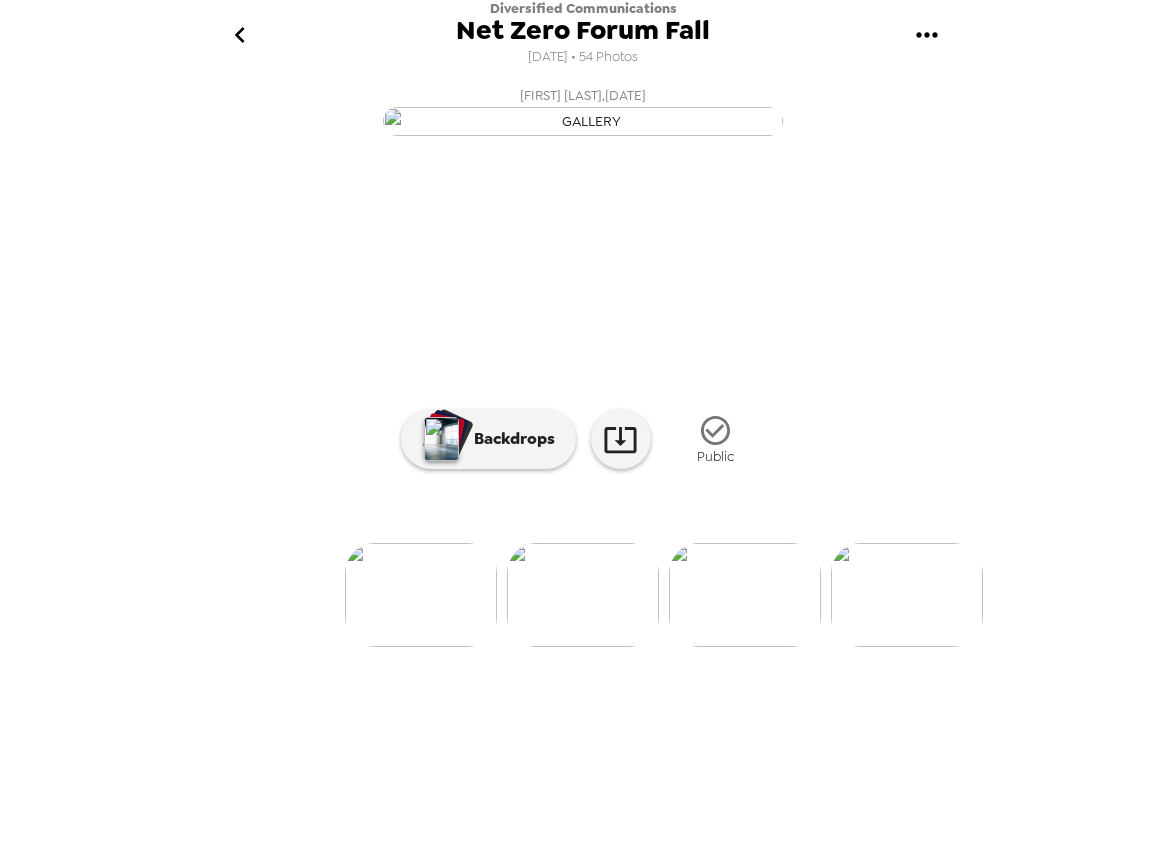 click at bounding box center [907, 595] 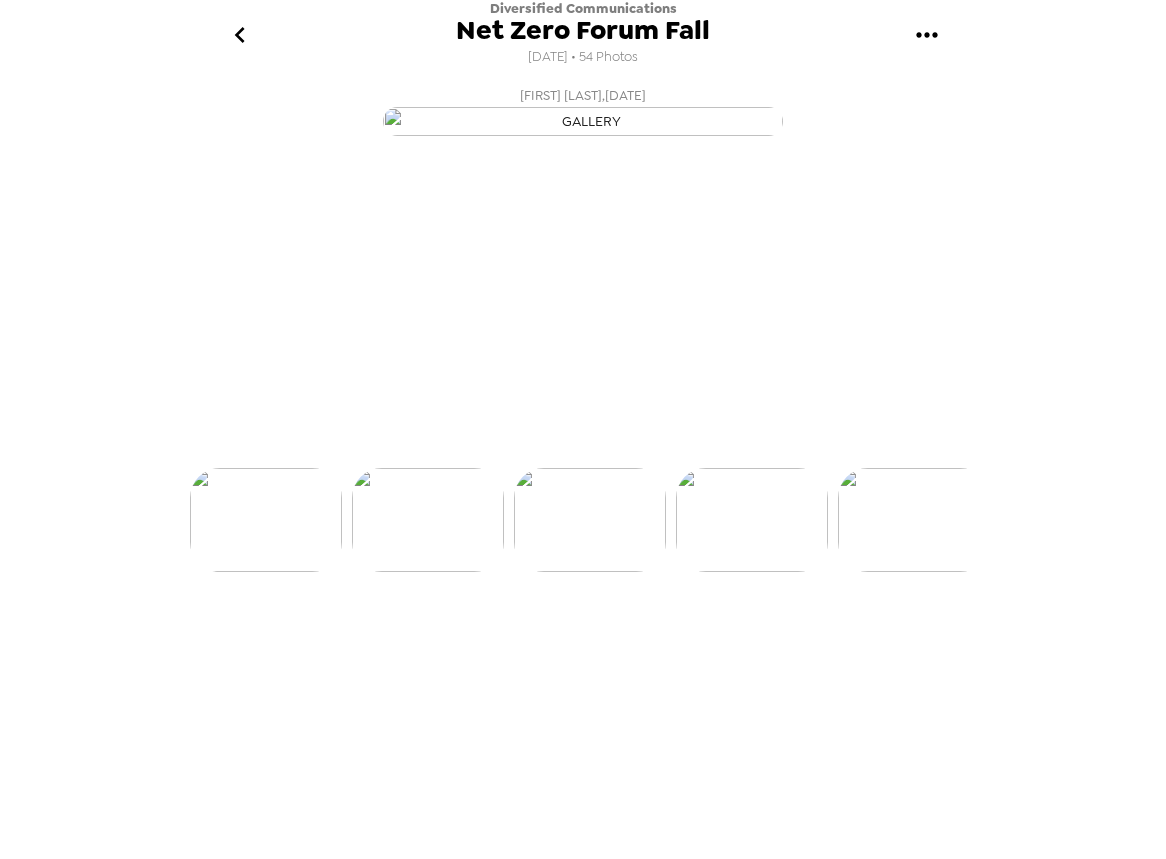 scroll, scrollTop: 0, scrollLeft: 485, axis: horizontal 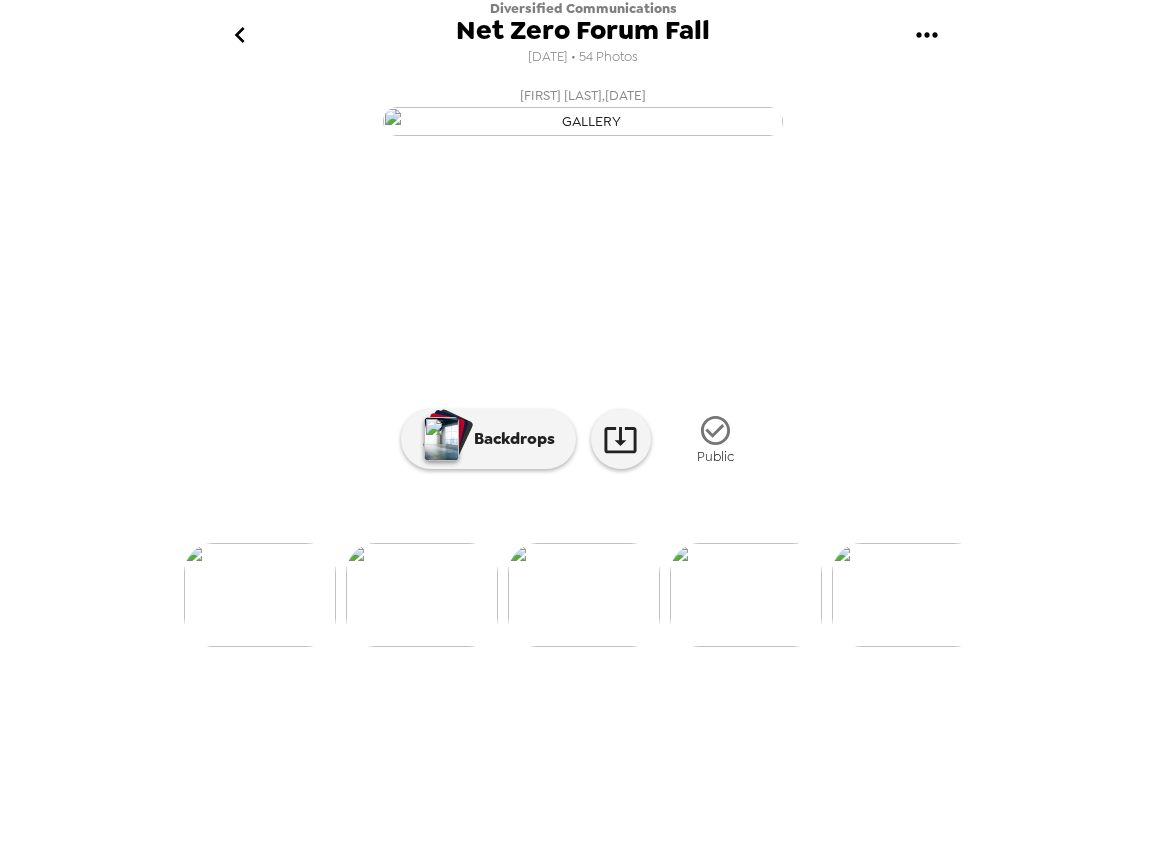 click at bounding box center (908, 595) 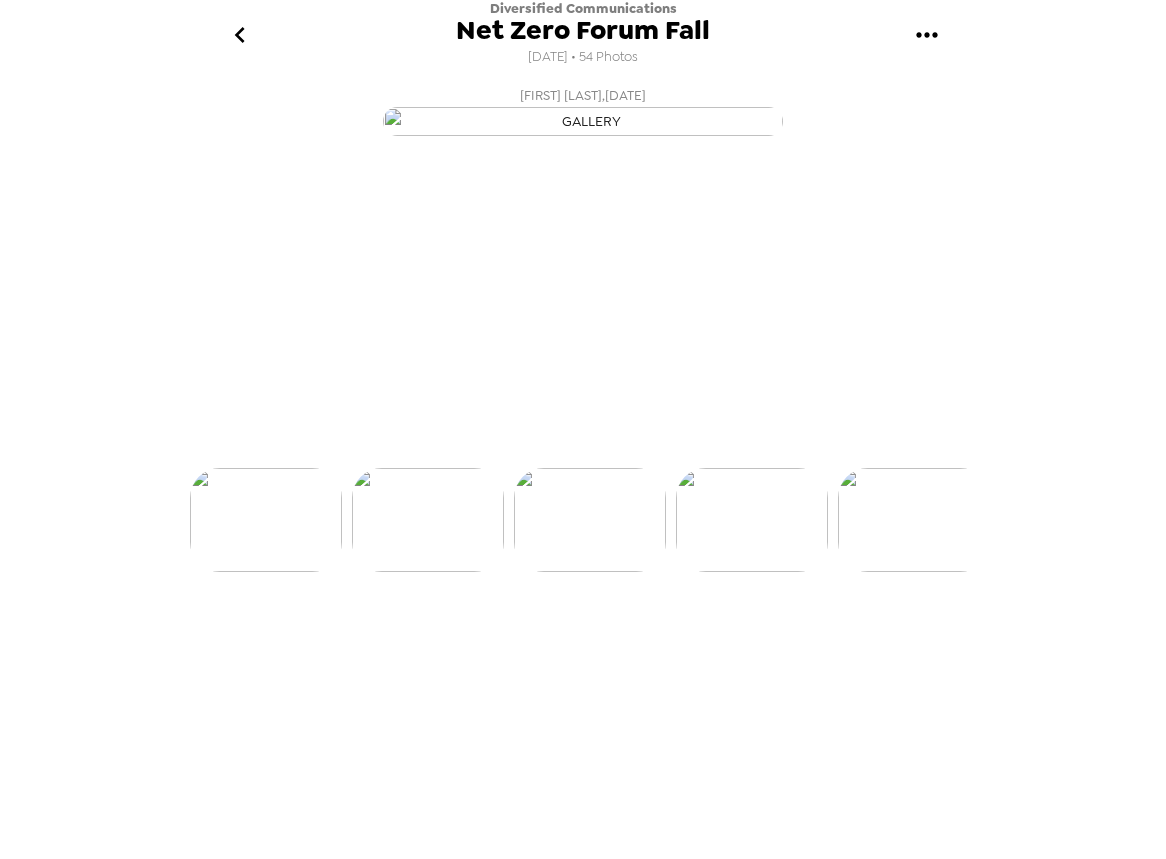scroll, scrollTop: 0, scrollLeft: 809, axis: horizontal 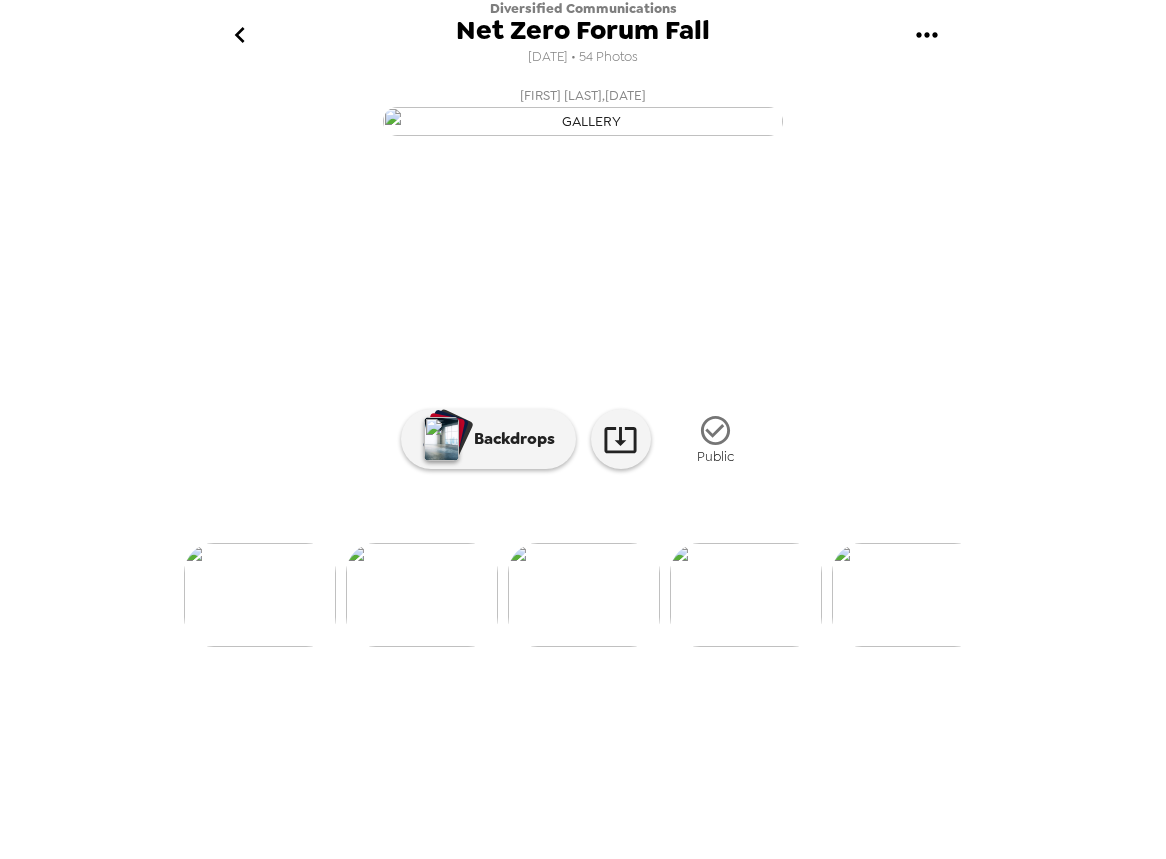 click at bounding box center (908, 595) 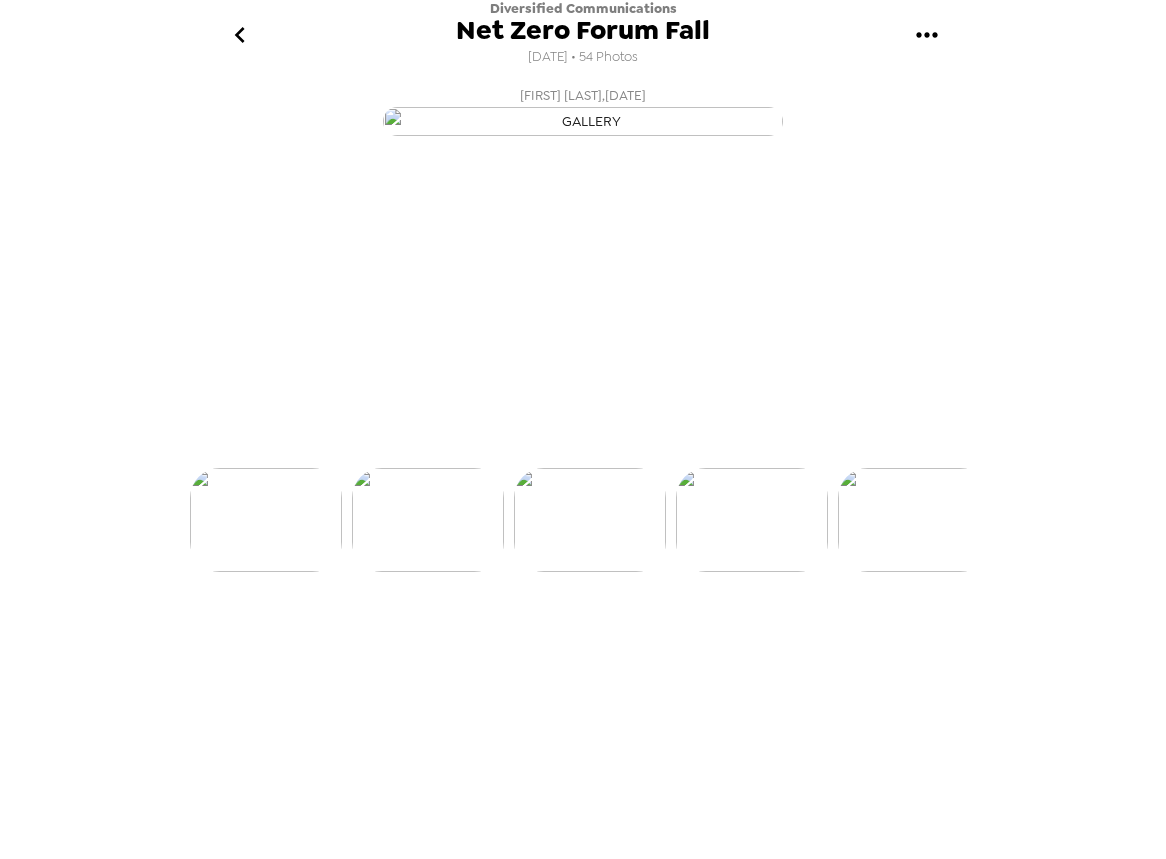 scroll, scrollTop: 0, scrollLeft: 1133, axis: horizontal 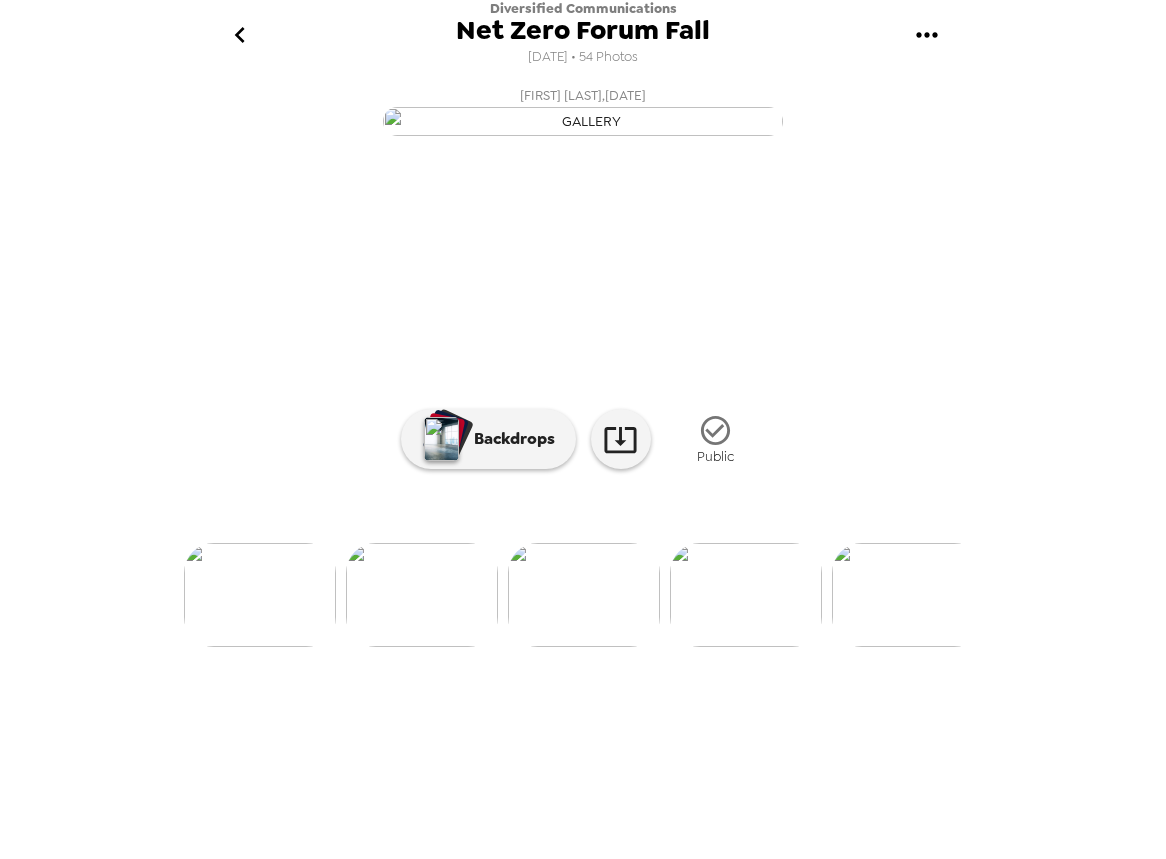 click at bounding box center [908, 595] 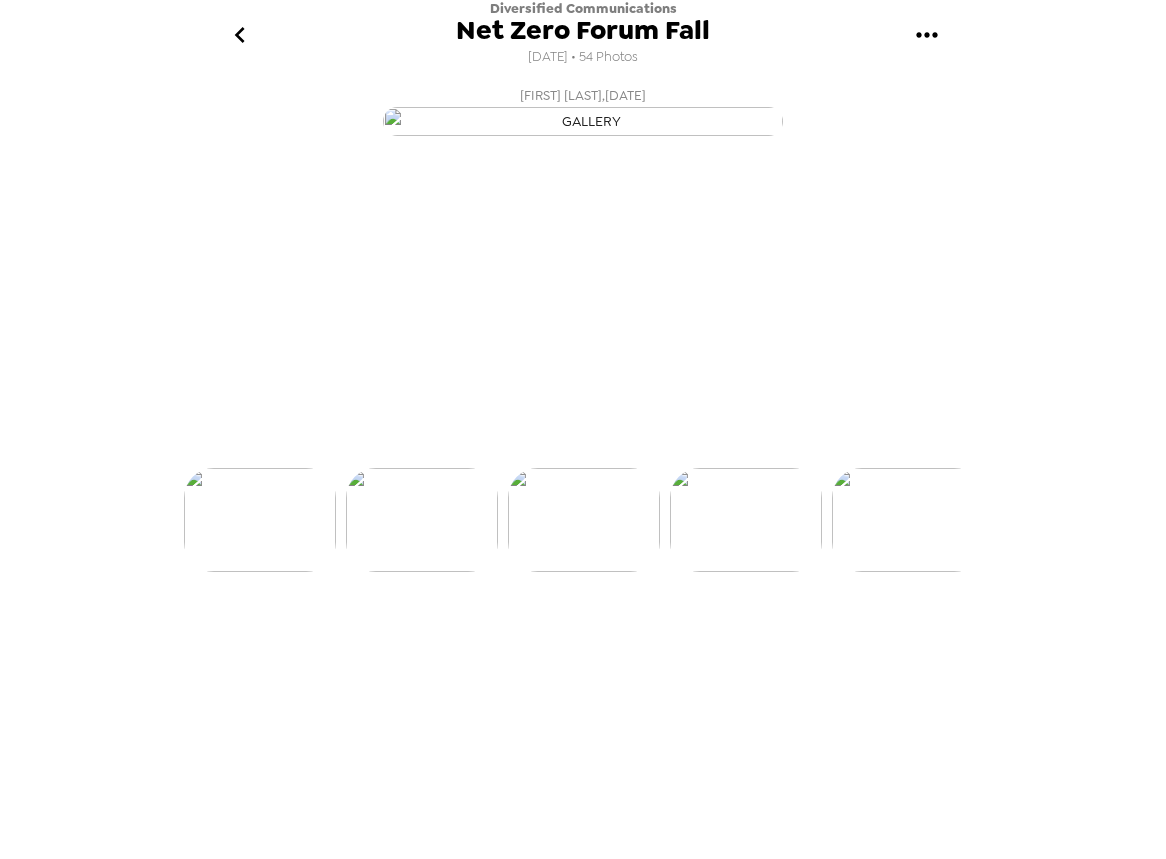 scroll, scrollTop: 0, scrollLeft: 0, axis: both 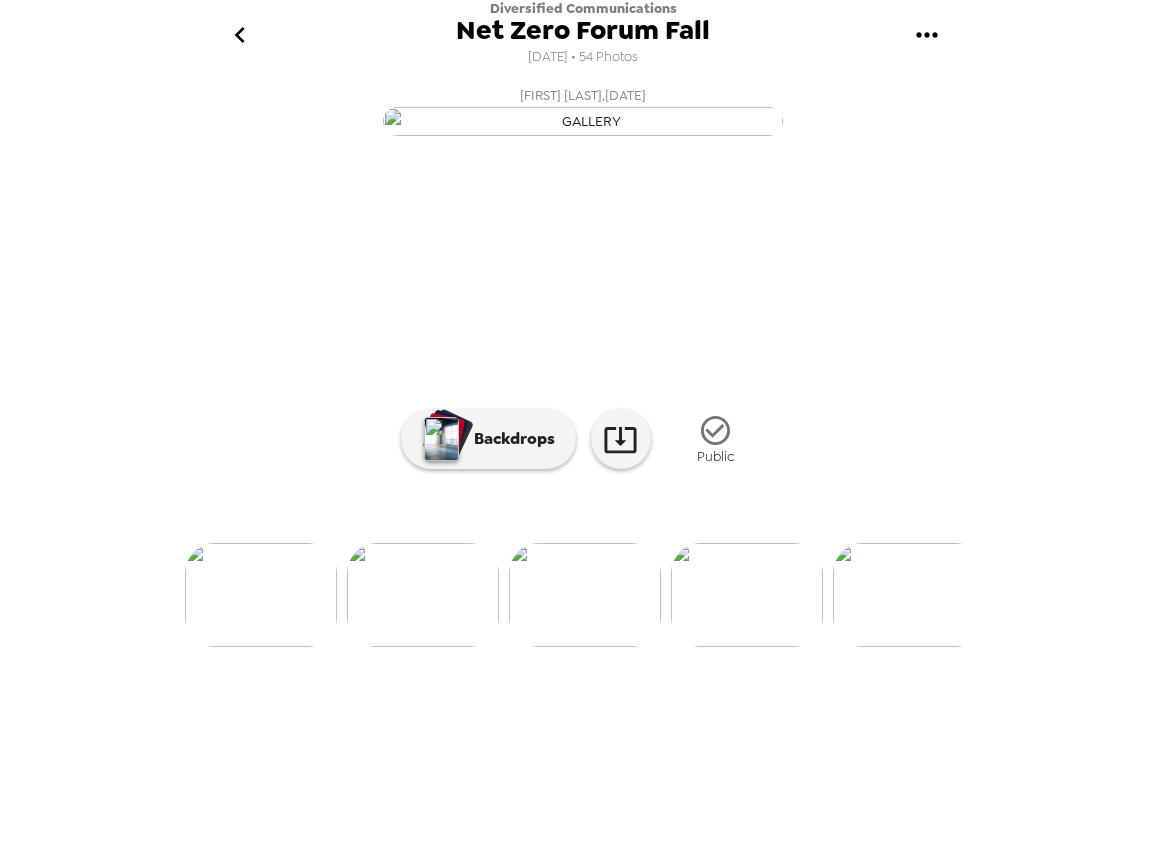 click at bounding box center (909, 595) 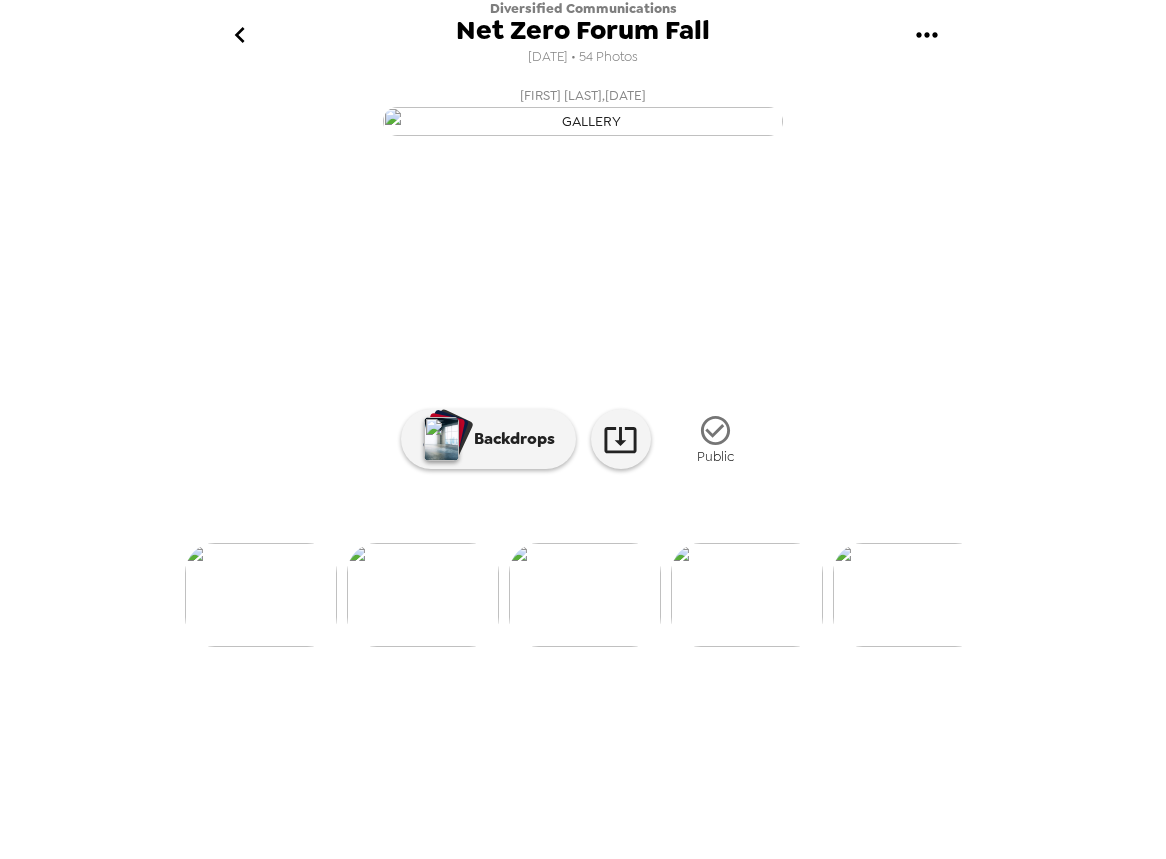 click at bounding box center [909, 595] 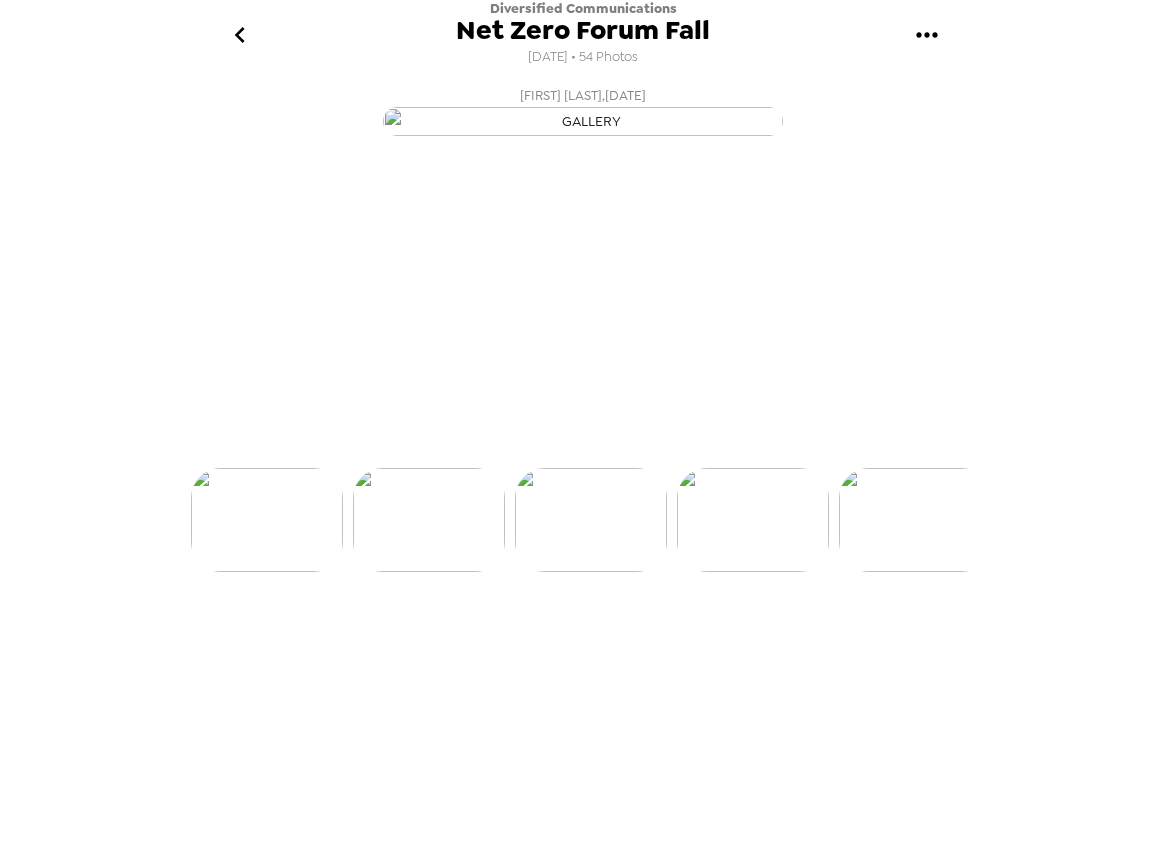 scroll, scrollTop: 0, scrollLeft: 2104, axis: horizontal 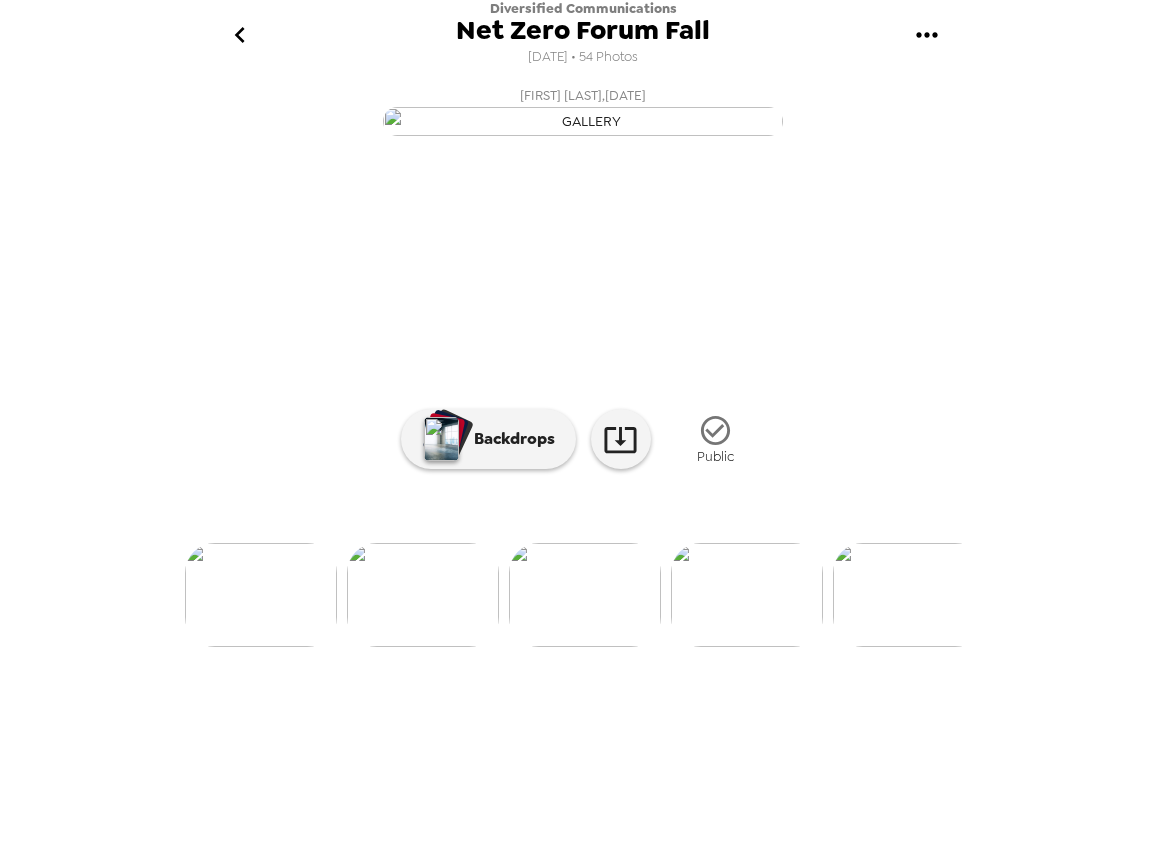 click at bounding box center [909, 595] 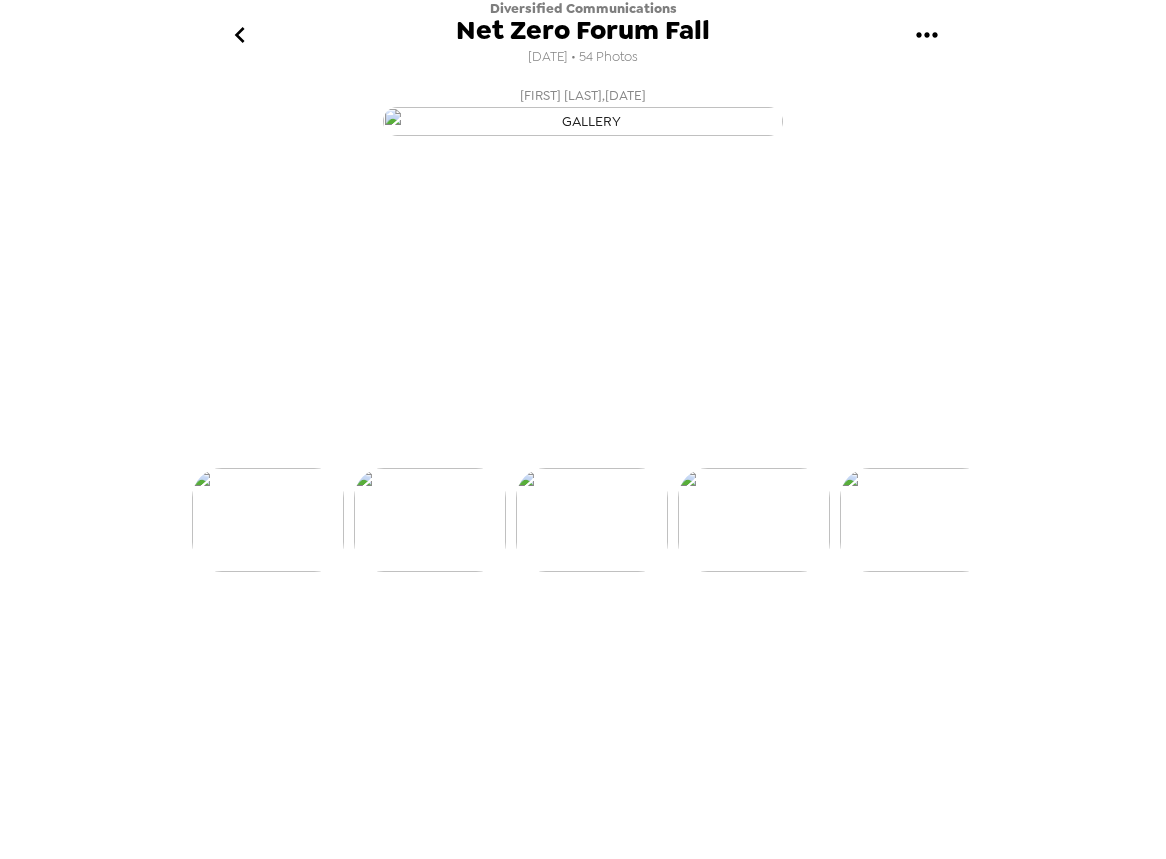 scroll, scrollTop: 0, scrollLeft: 2427, axis: horizontal 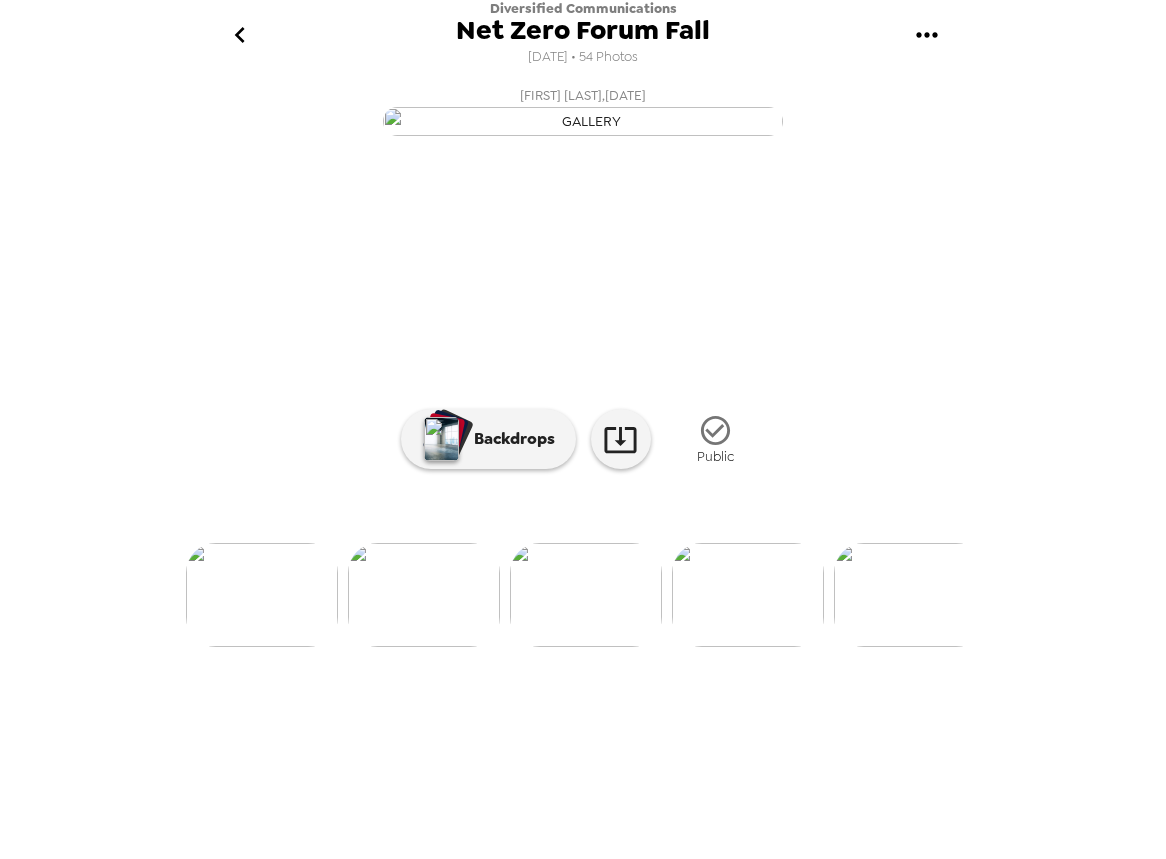 click at bounding box center (910, 595) 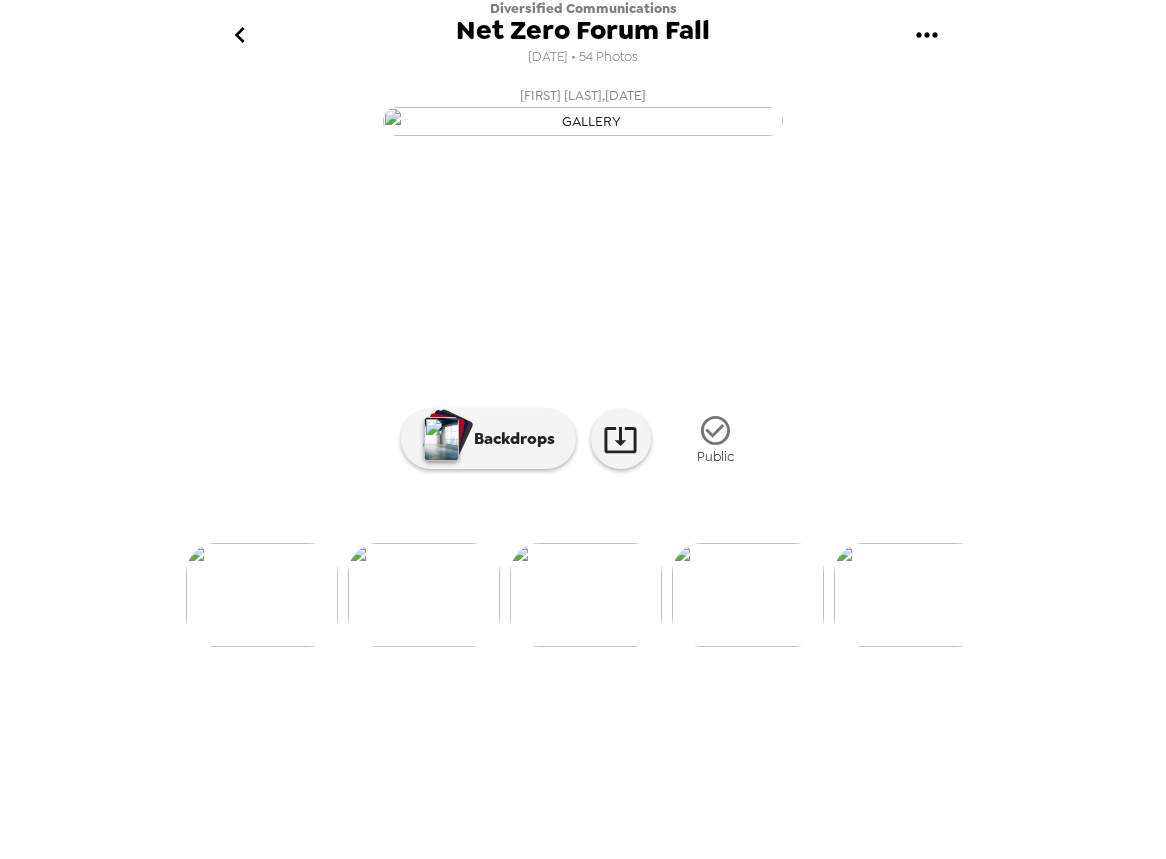 click at bounding box center [910, 595] 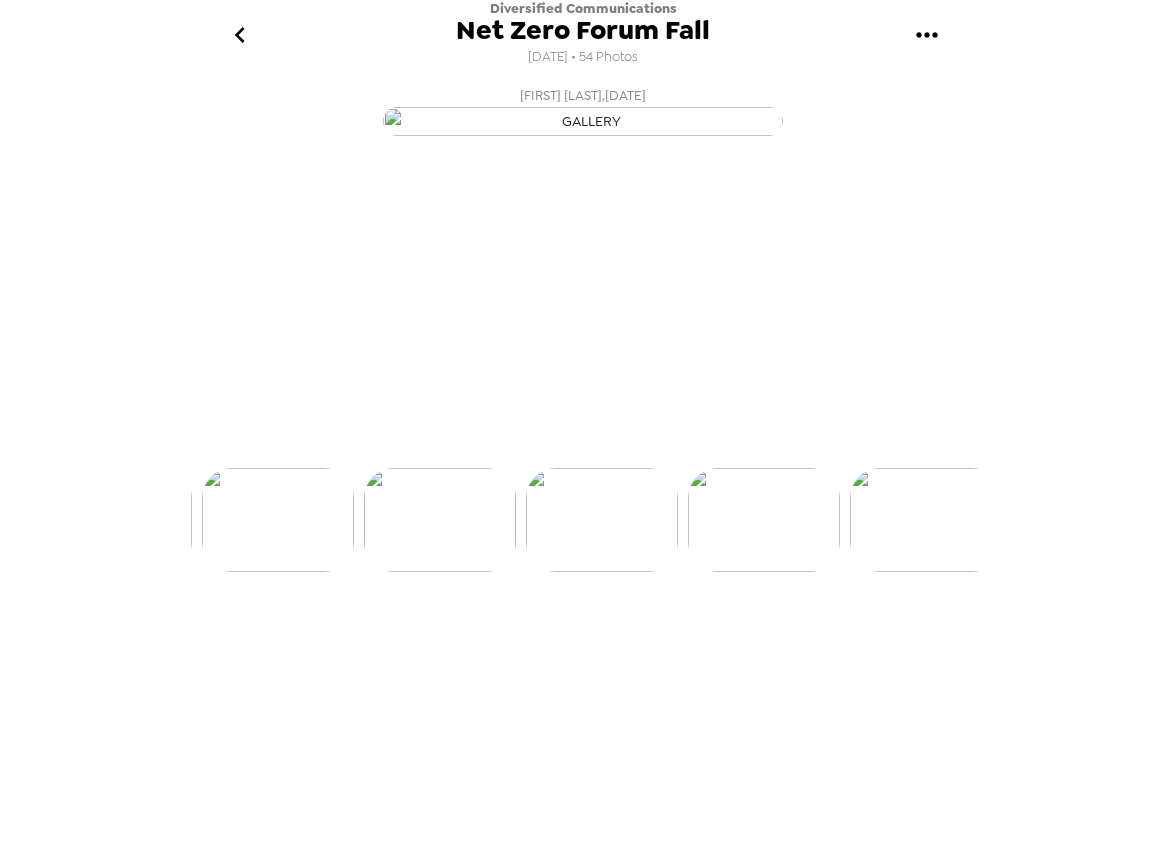 scroll, scrollTop: 0, scrollLeft: 3075, axis: horizontal 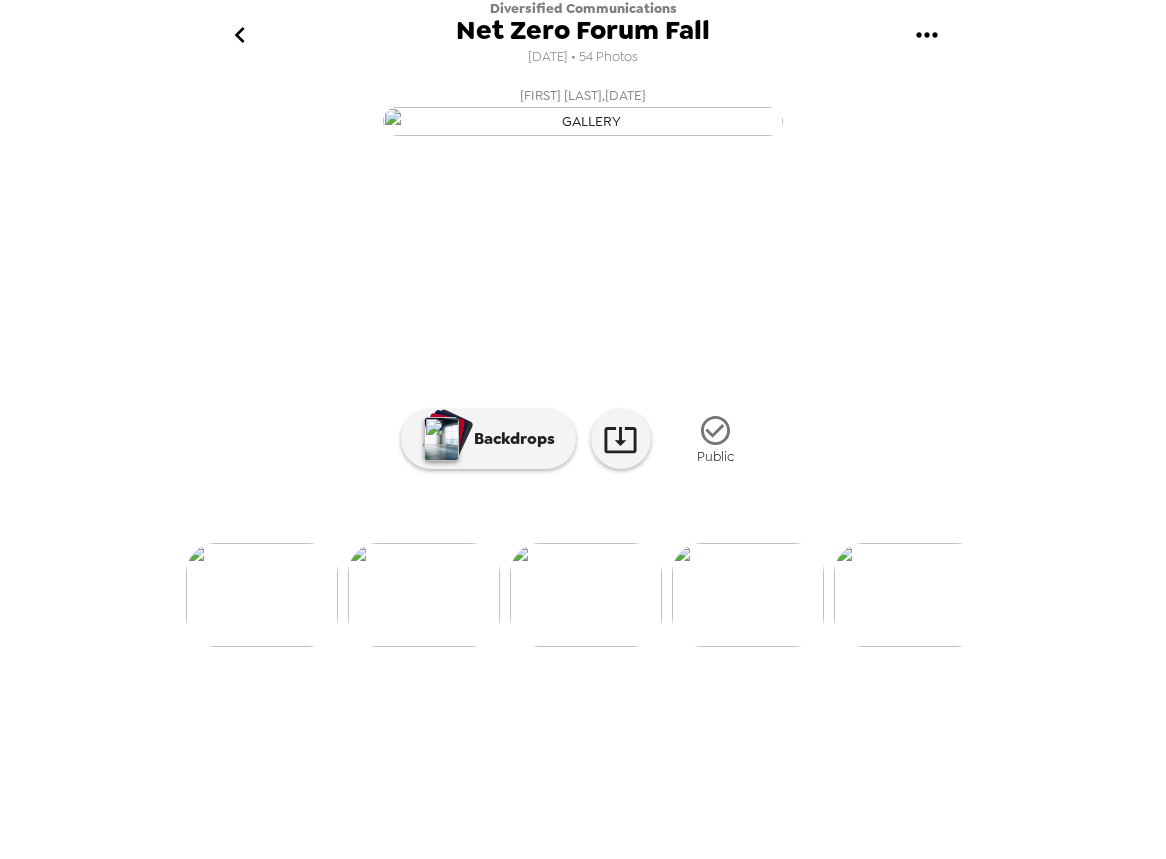click at bounding box center (910, 595) 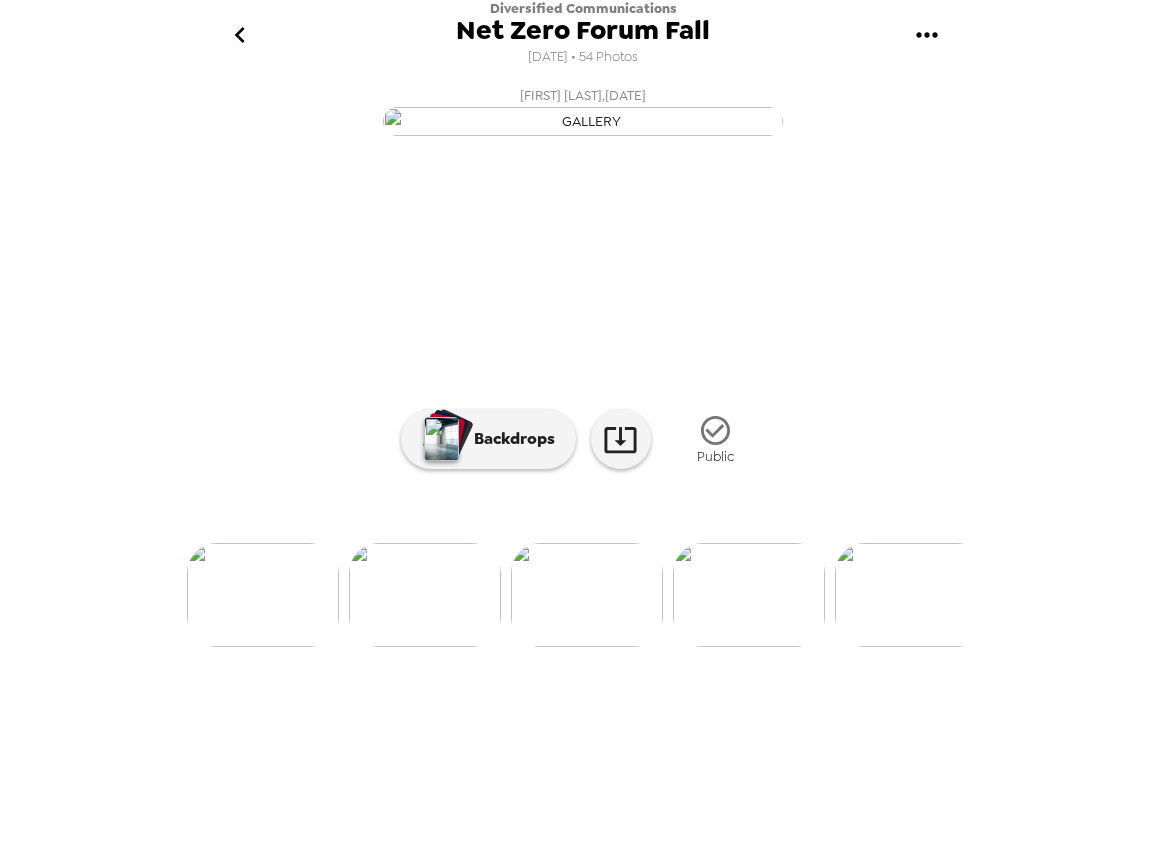 click at bounding box center [911, 595] 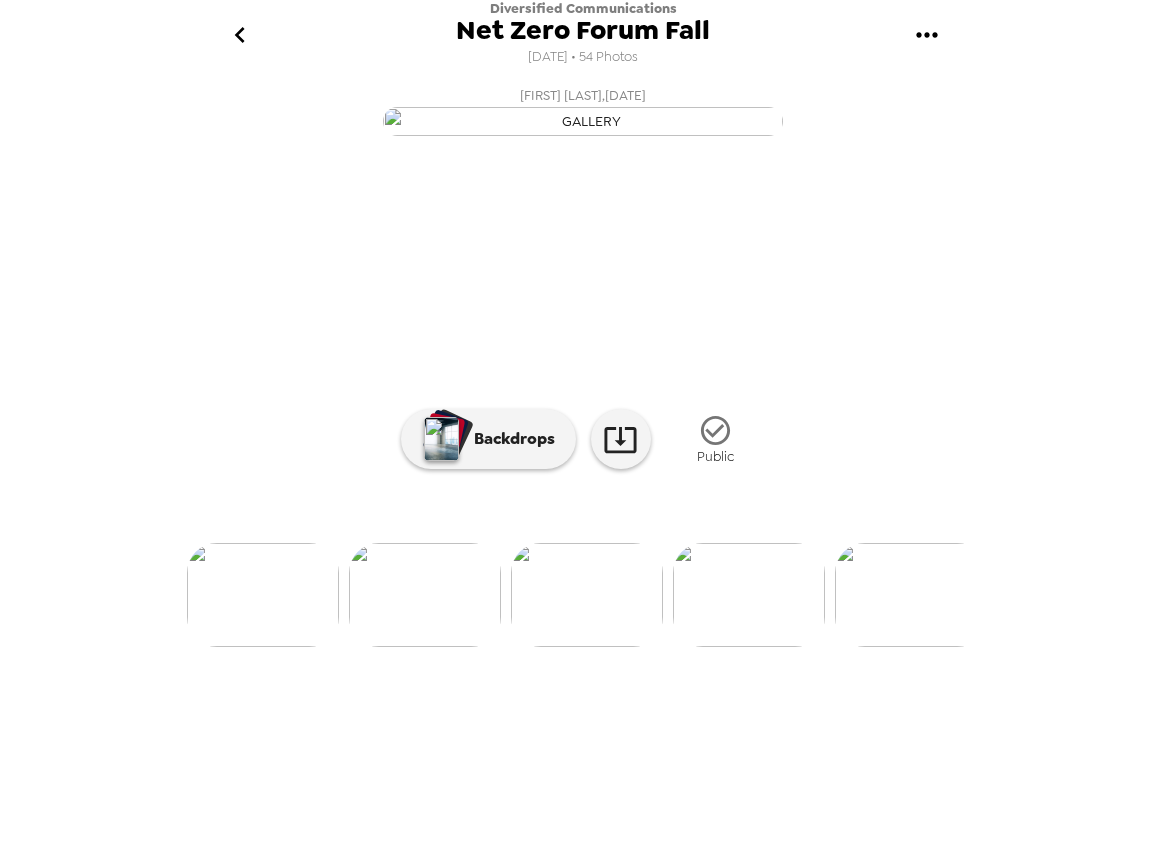 click at bounding box center [911, 595] 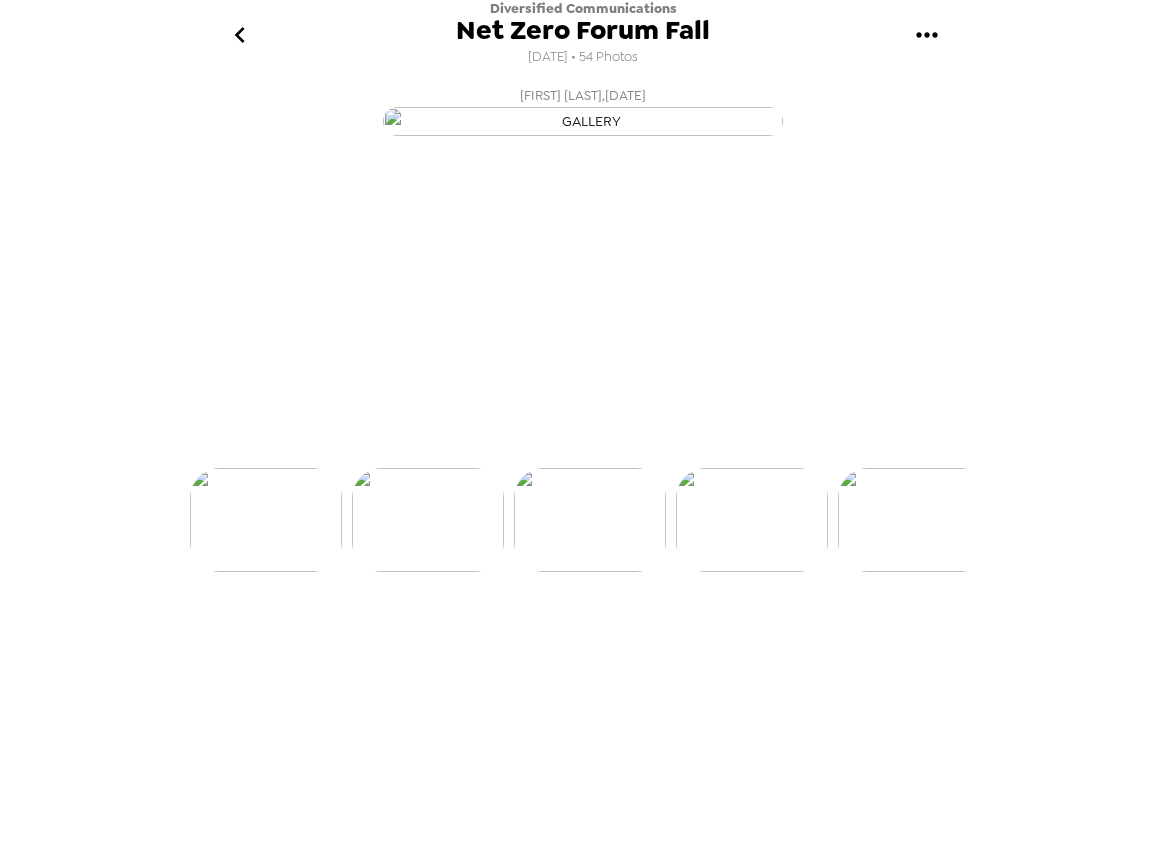 scroll, scrollTop: 0, scrollLeft: 4046, axis: horizontal 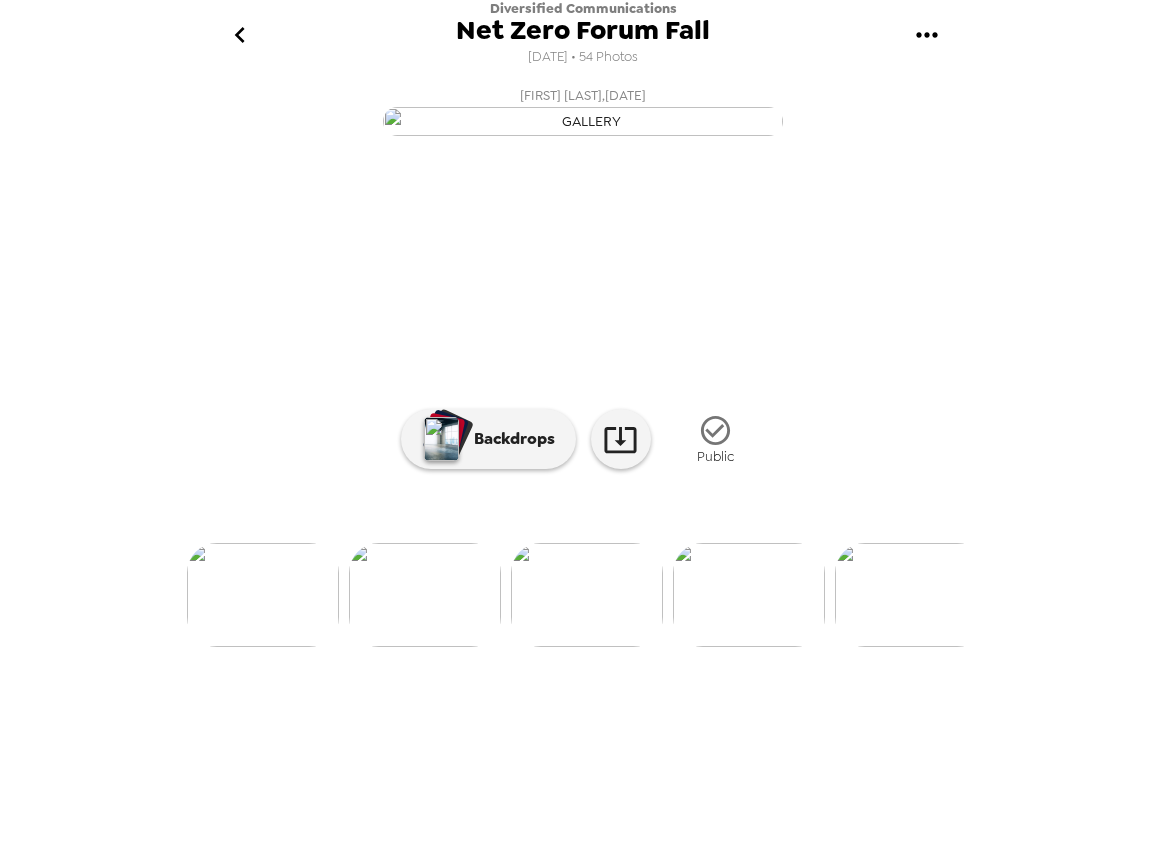 click at bounding box center [911, 595] 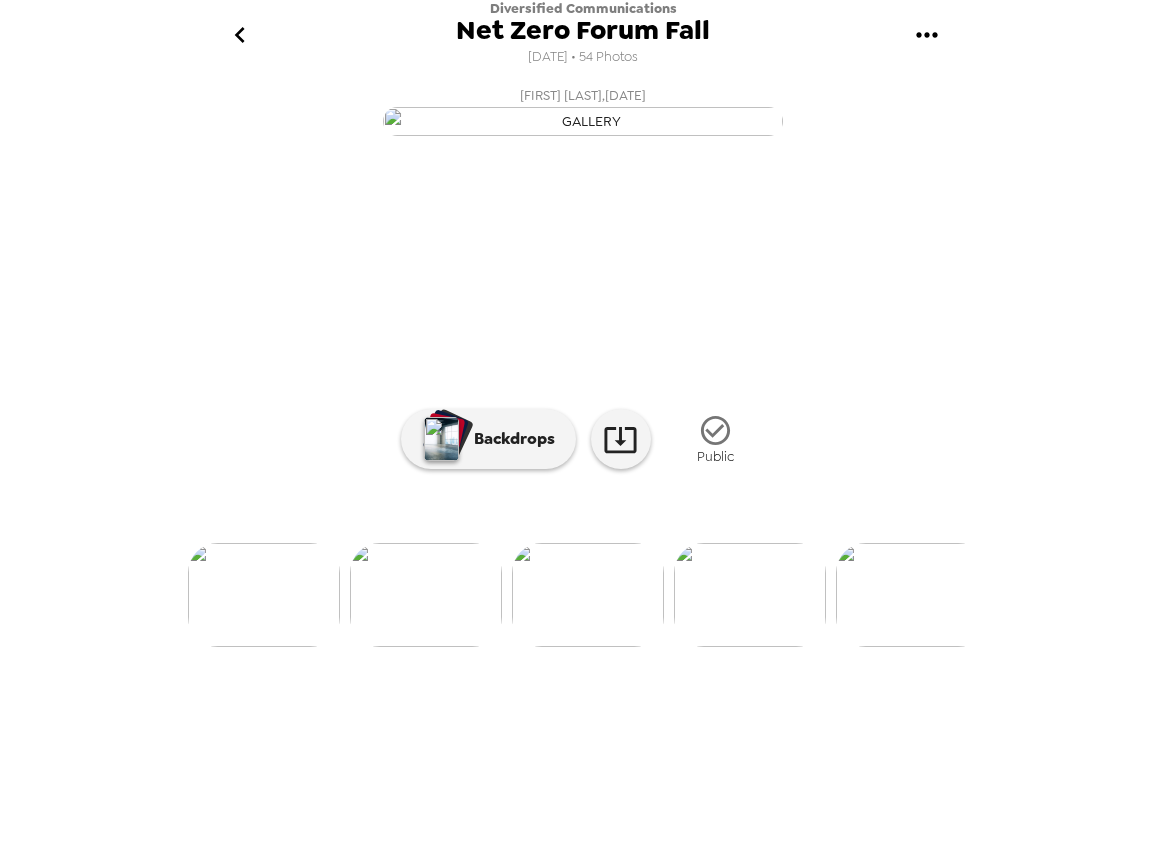 click at bounding box center (912, 595) 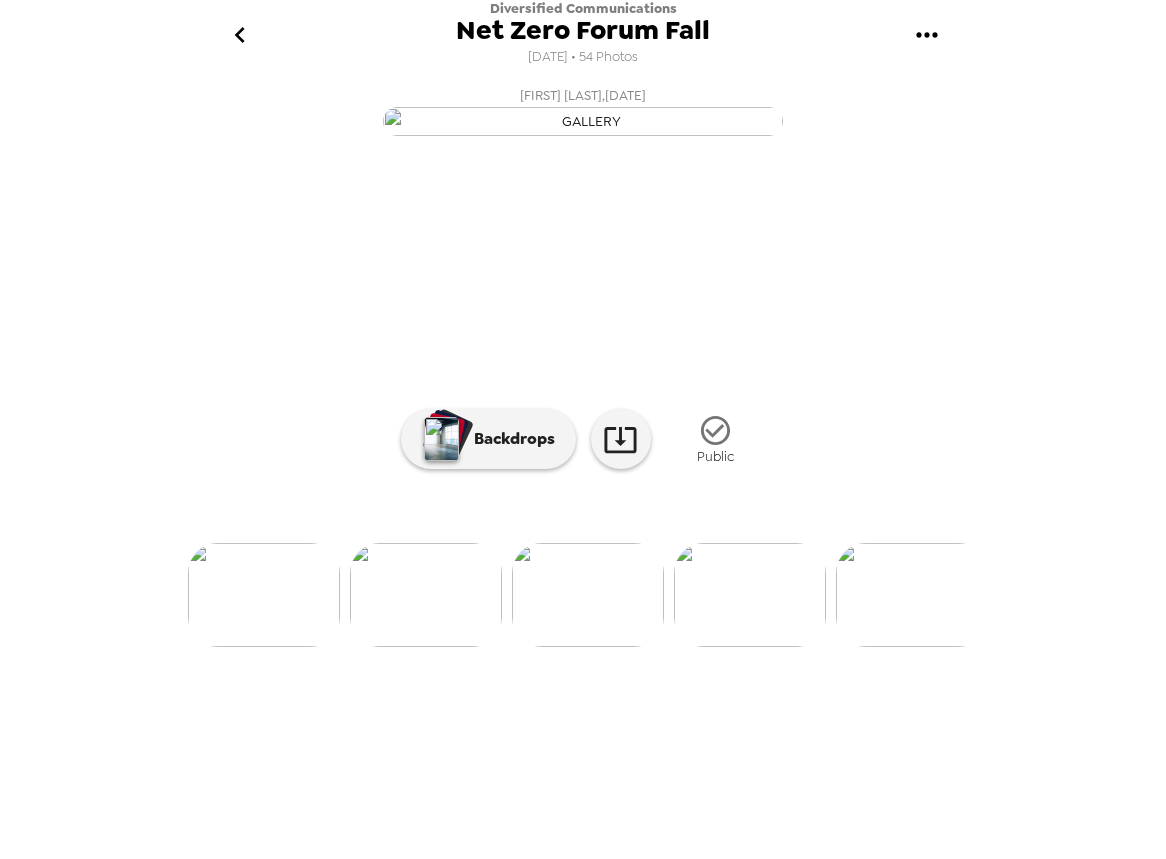 click at bounding box center [912, 595] 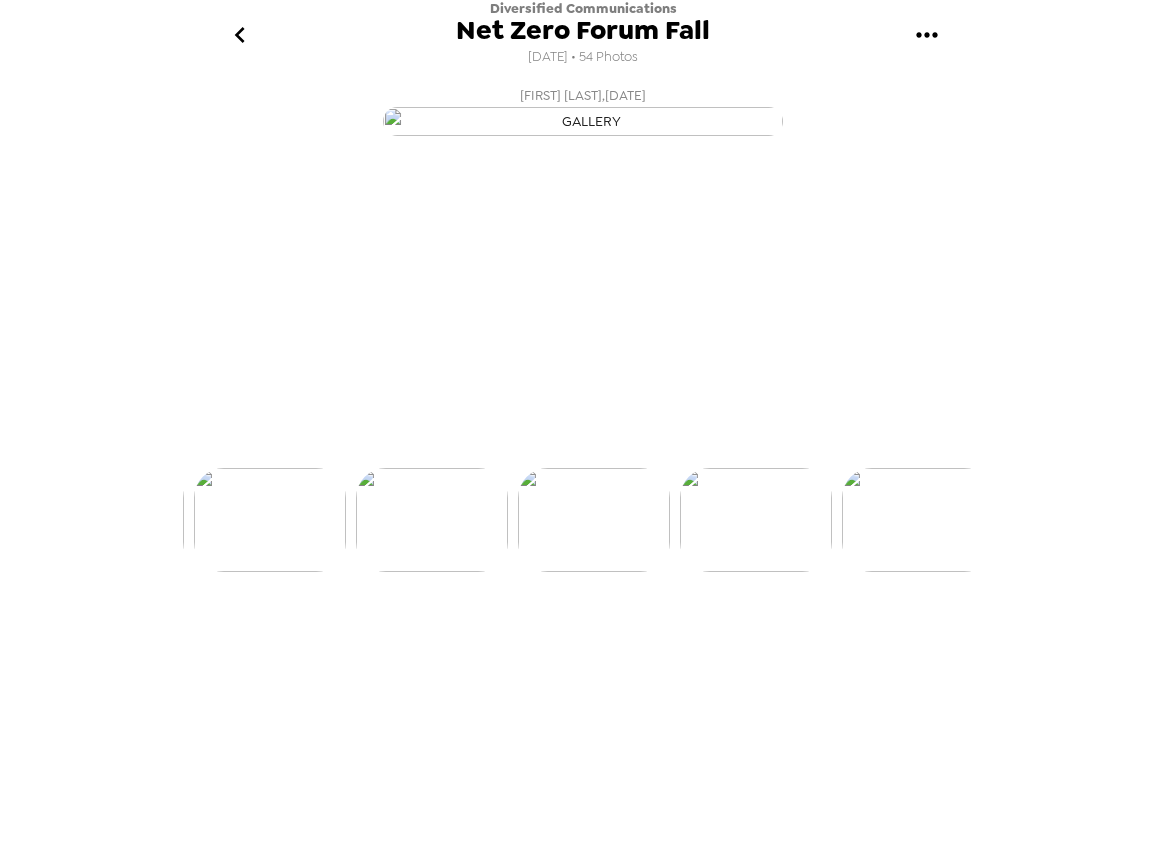 scroll, scrollTop: 0, scrollLeft: 5017, axis: horizontal 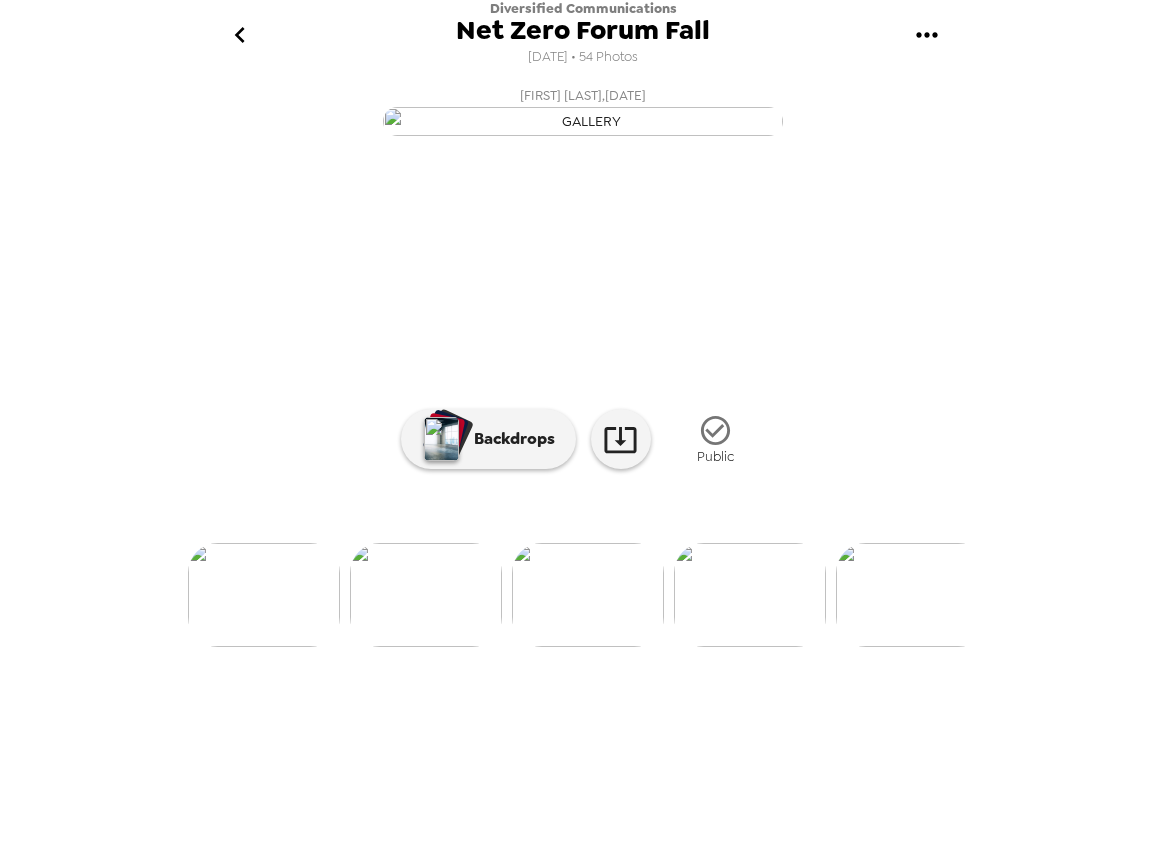 click 